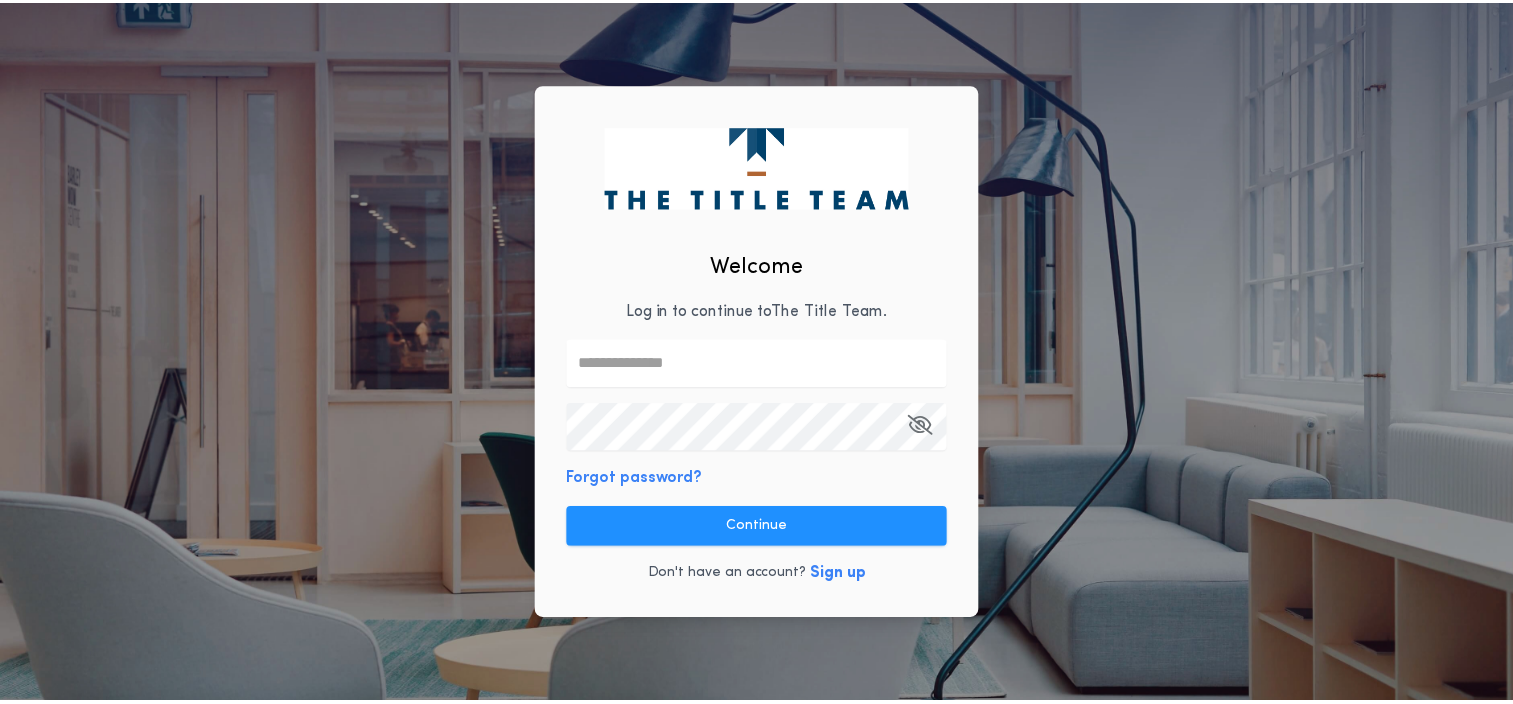 scroll, scrollTop: 0, scrollLeft: 0, axis: both 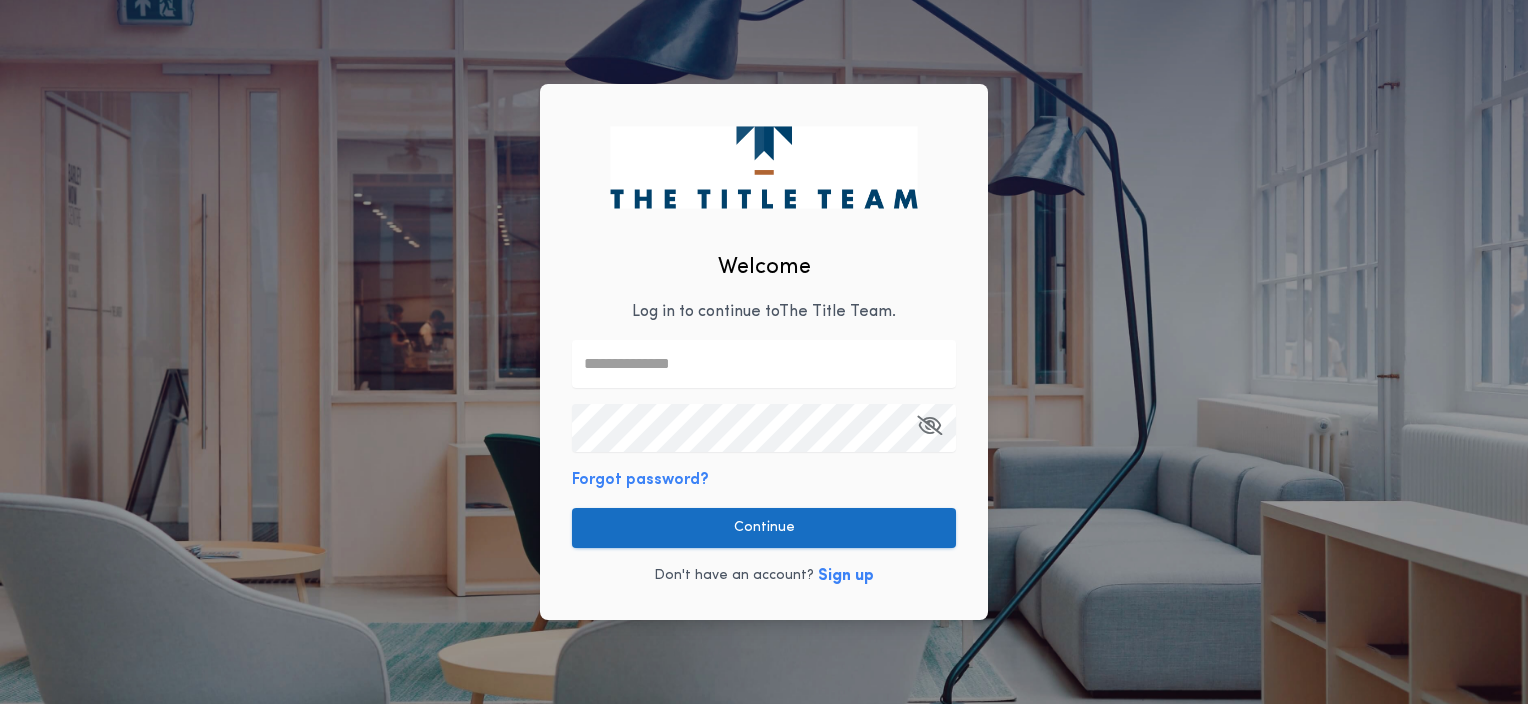 type on "**********" 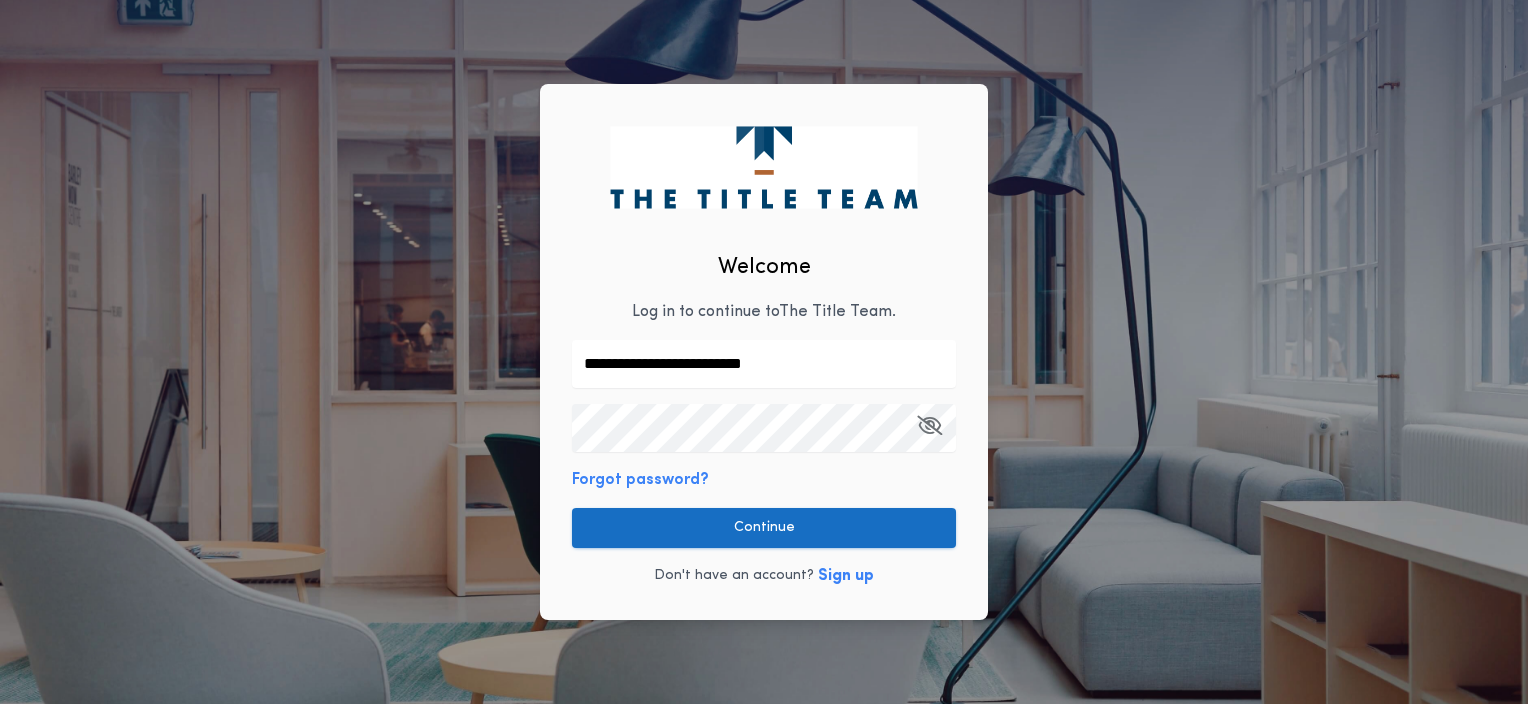 click on "Continue" at bounding box center (764, 528) 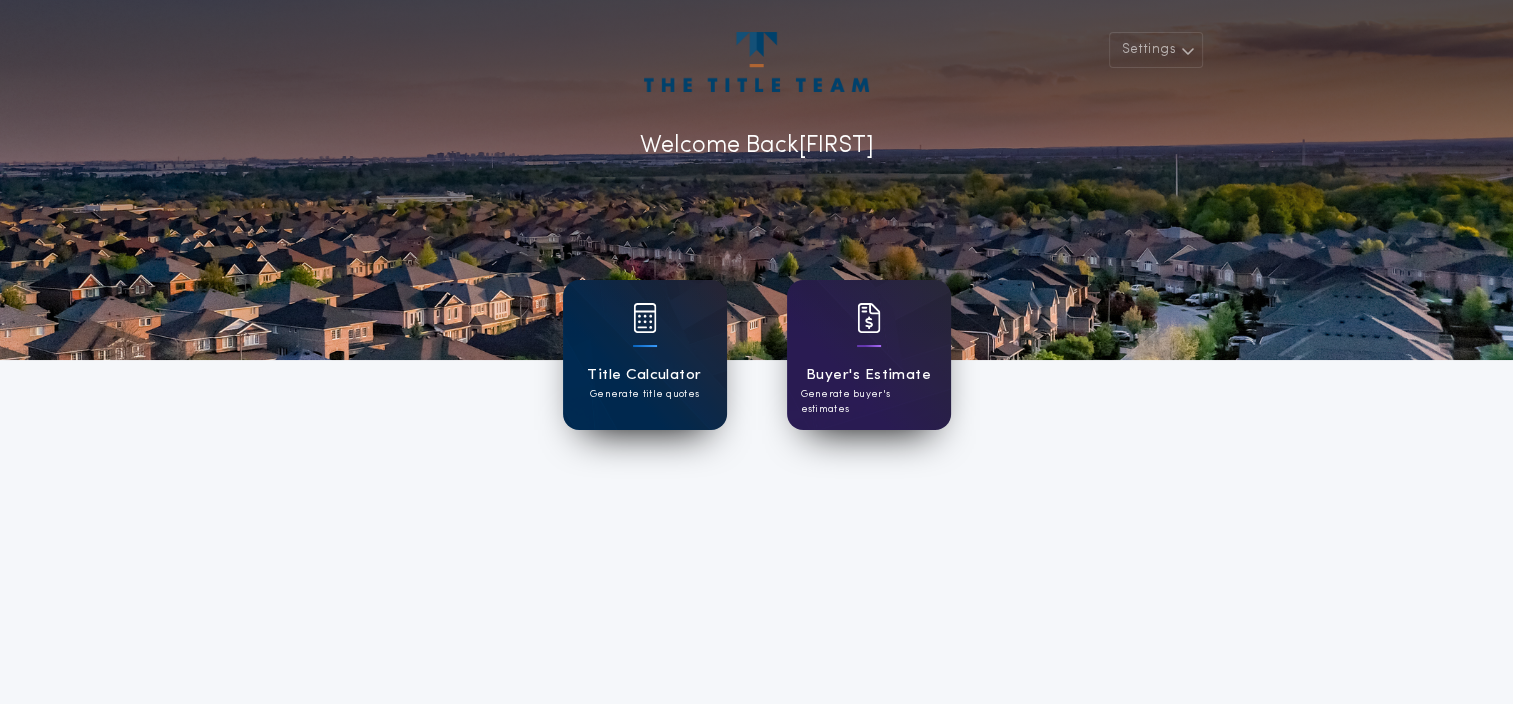 click on "Title Calculator Generate title quotes" at bounding box center (645, 355) 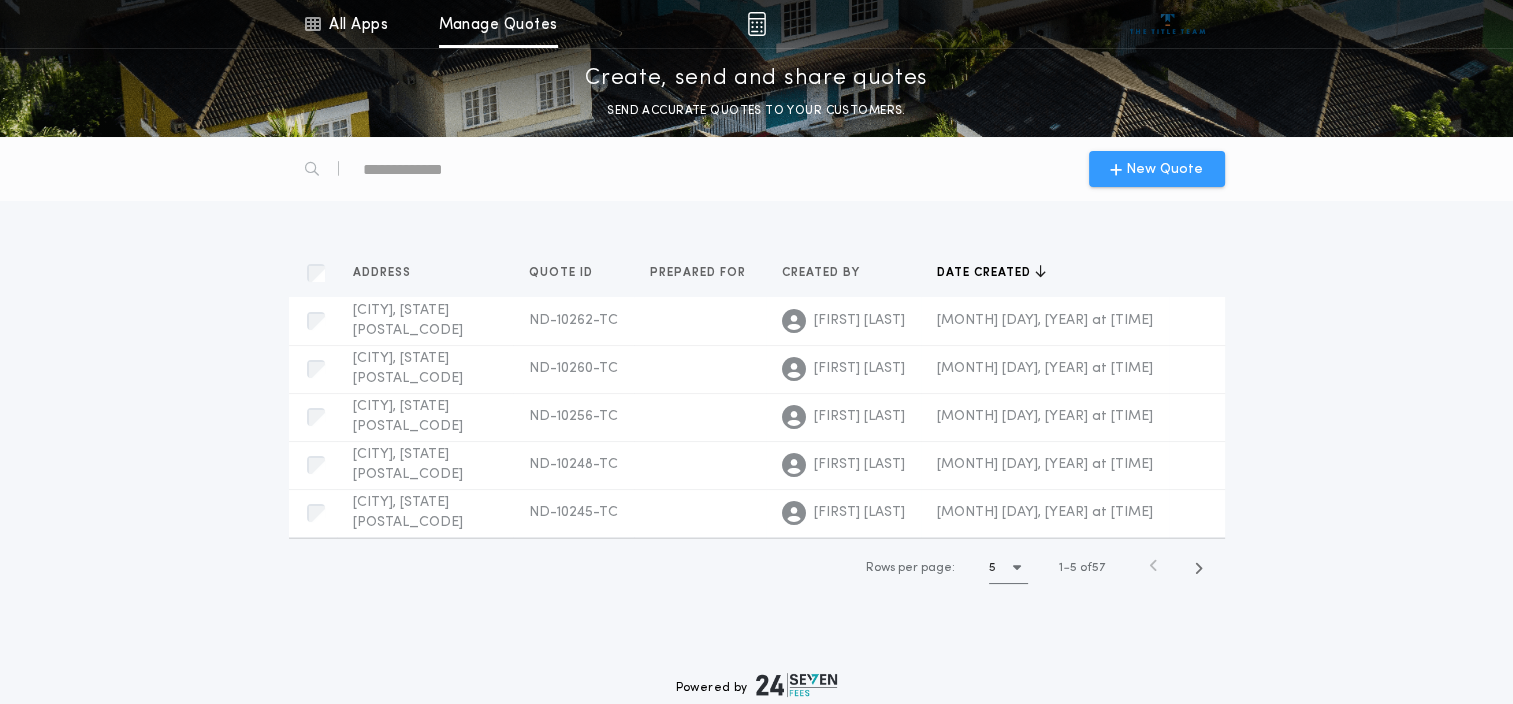 click on "New Quote" at bounding box center (1164, 169) 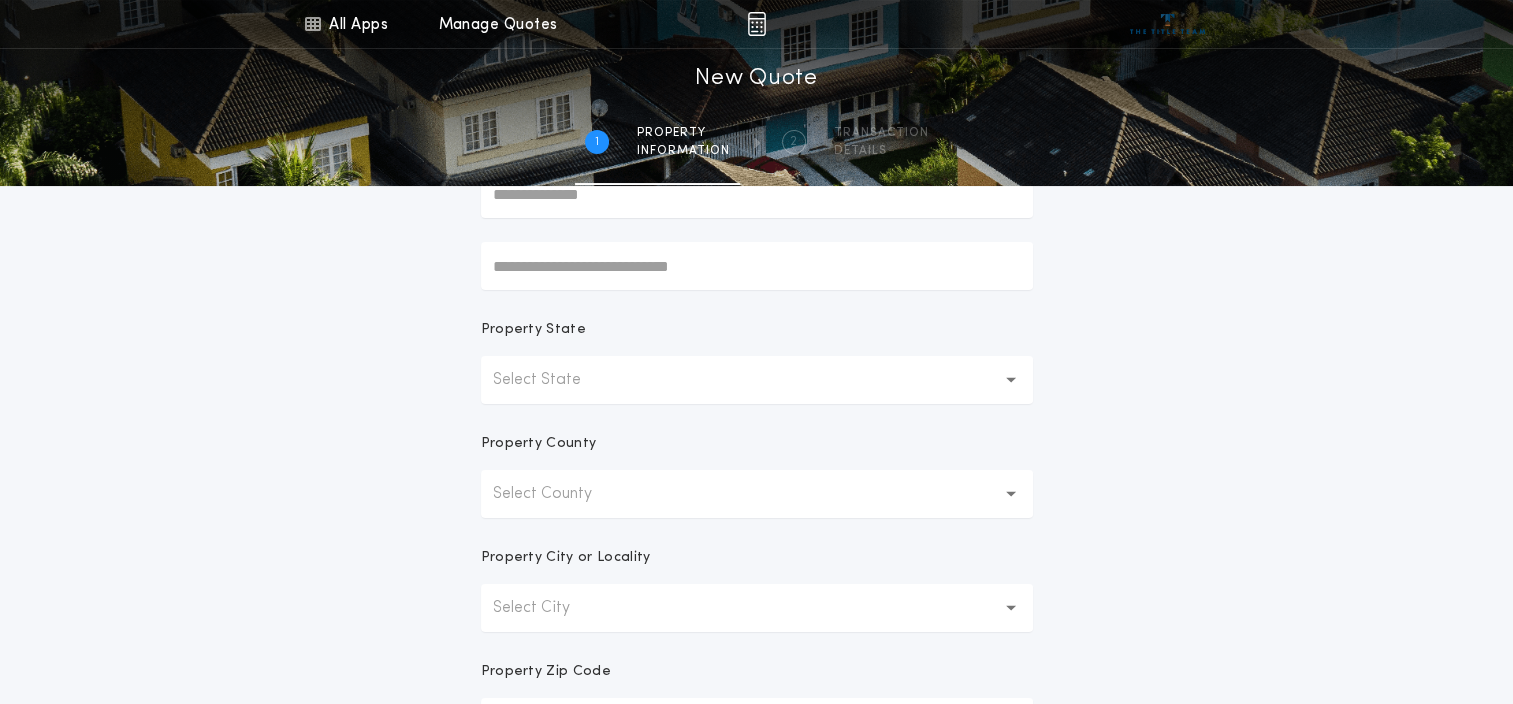 scroll, scrollTop: 239, scrollLeft: 0, axis: vertical 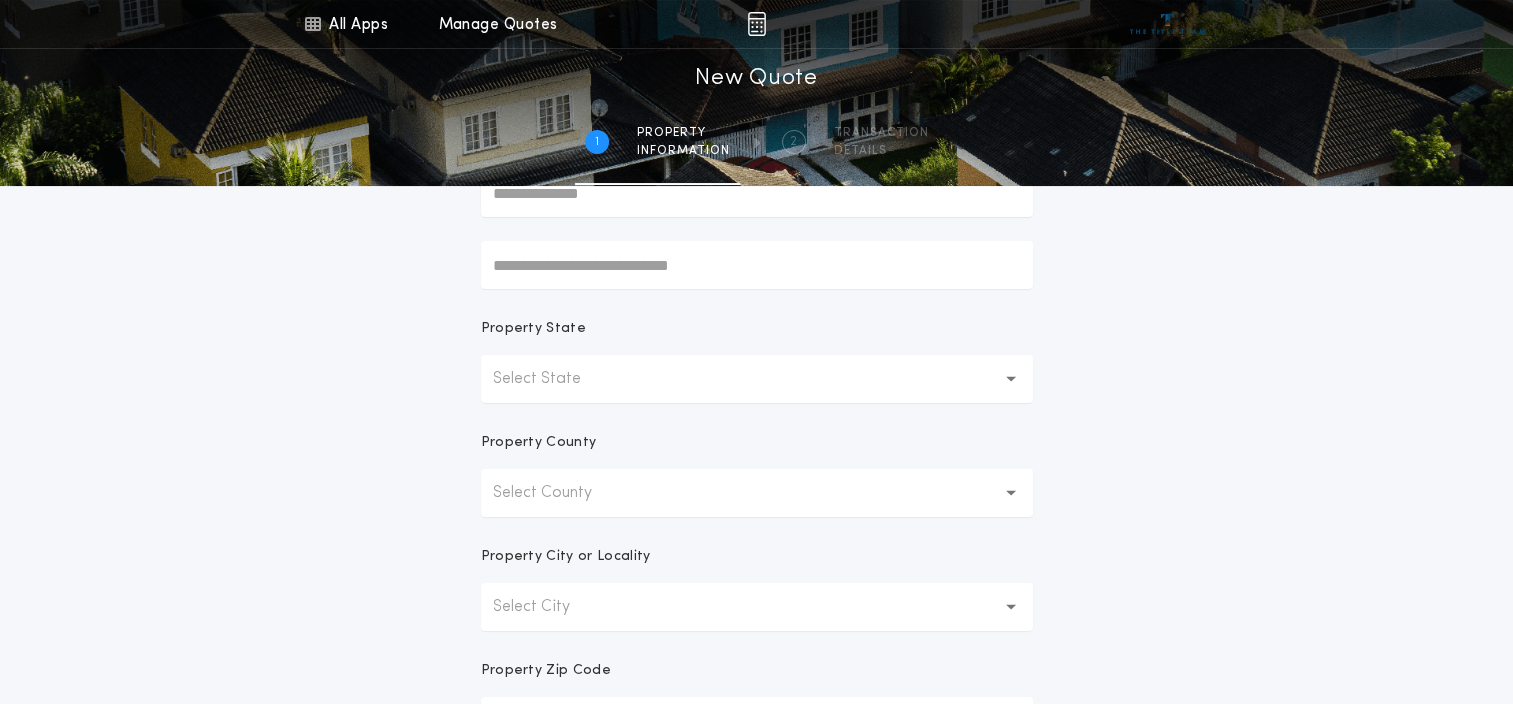 click on "Select State" at bounding box center (757, 379) 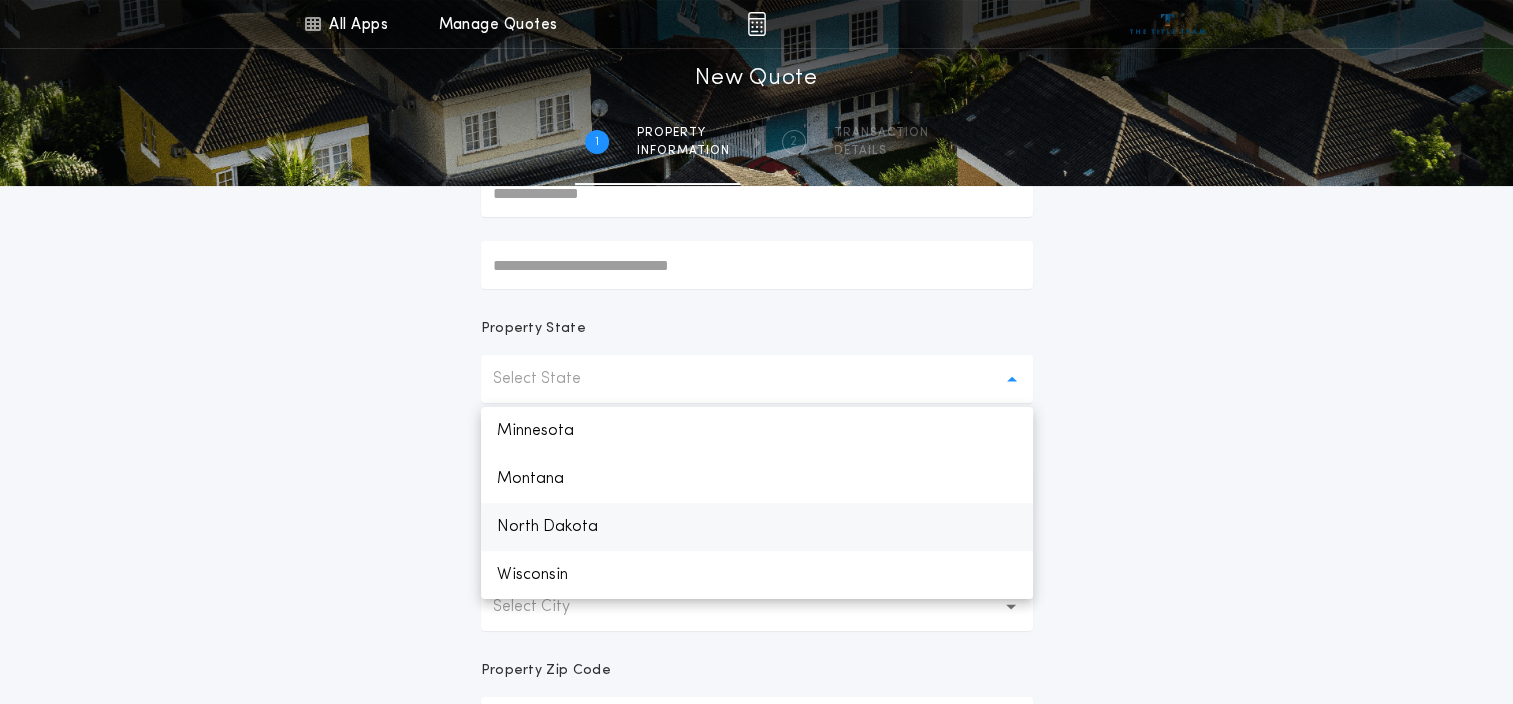 click on "North Dakota" at bounding box center [757, 527] 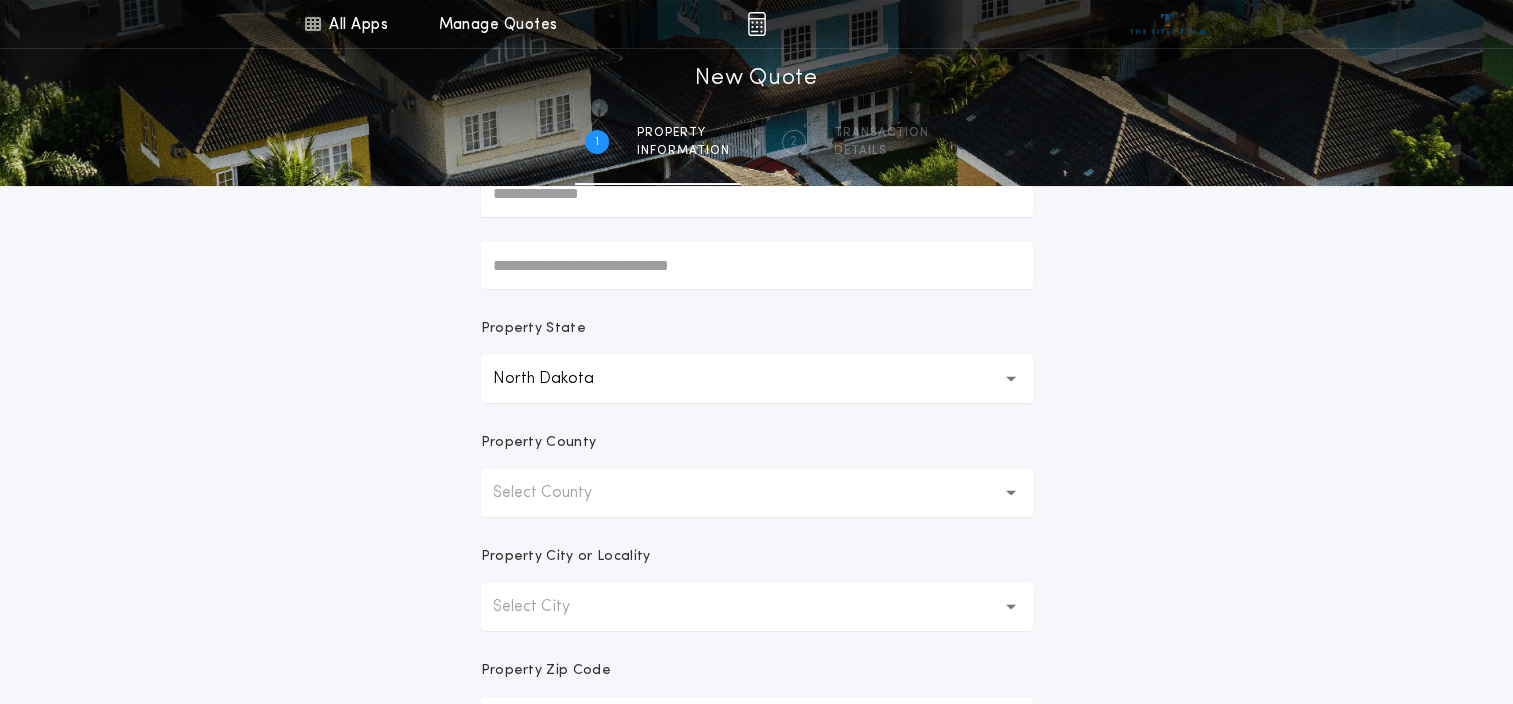 click on "Select County" at bounding box center (558, 493) 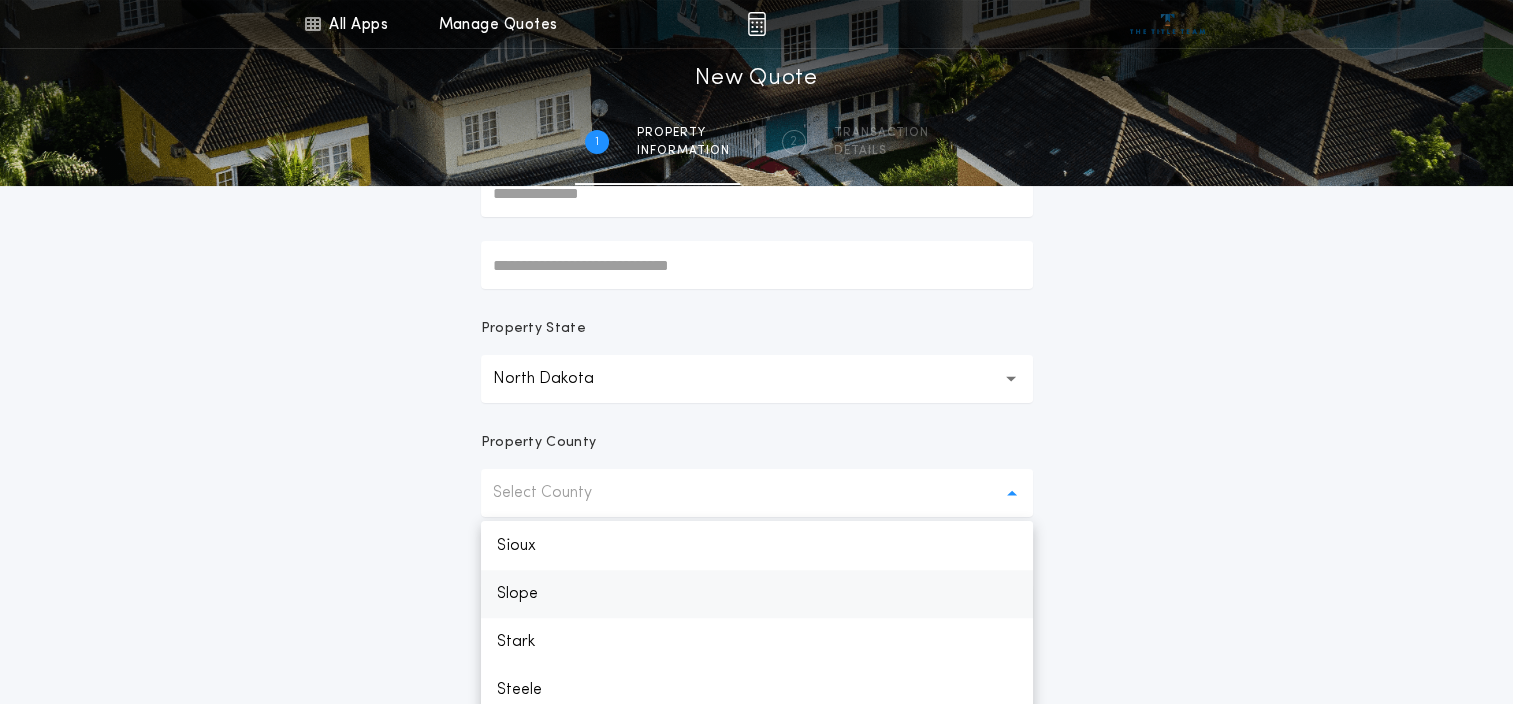 scroll, scrollTop: 2016, scrollLeft: 0, axis: vertical 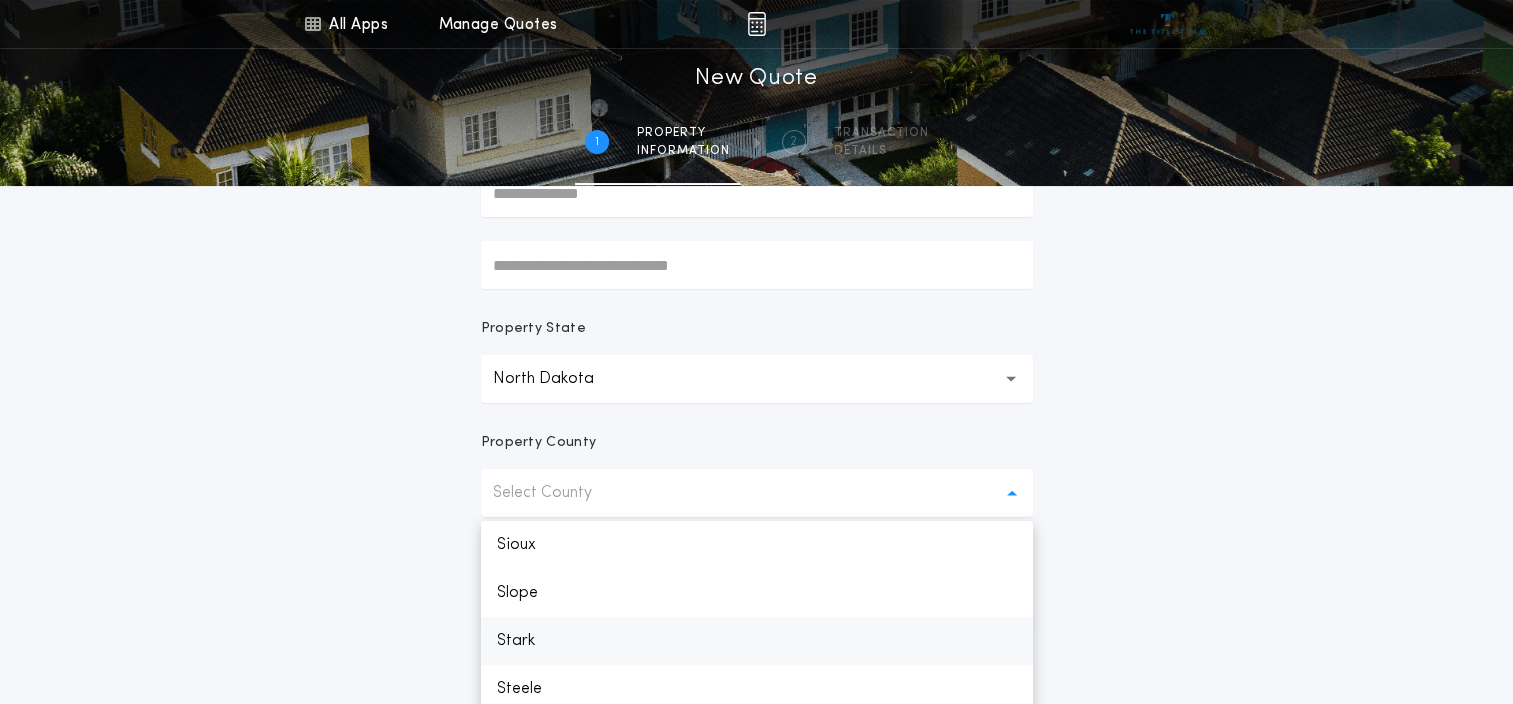 click on "Stark" at bounding box center [757, 641] 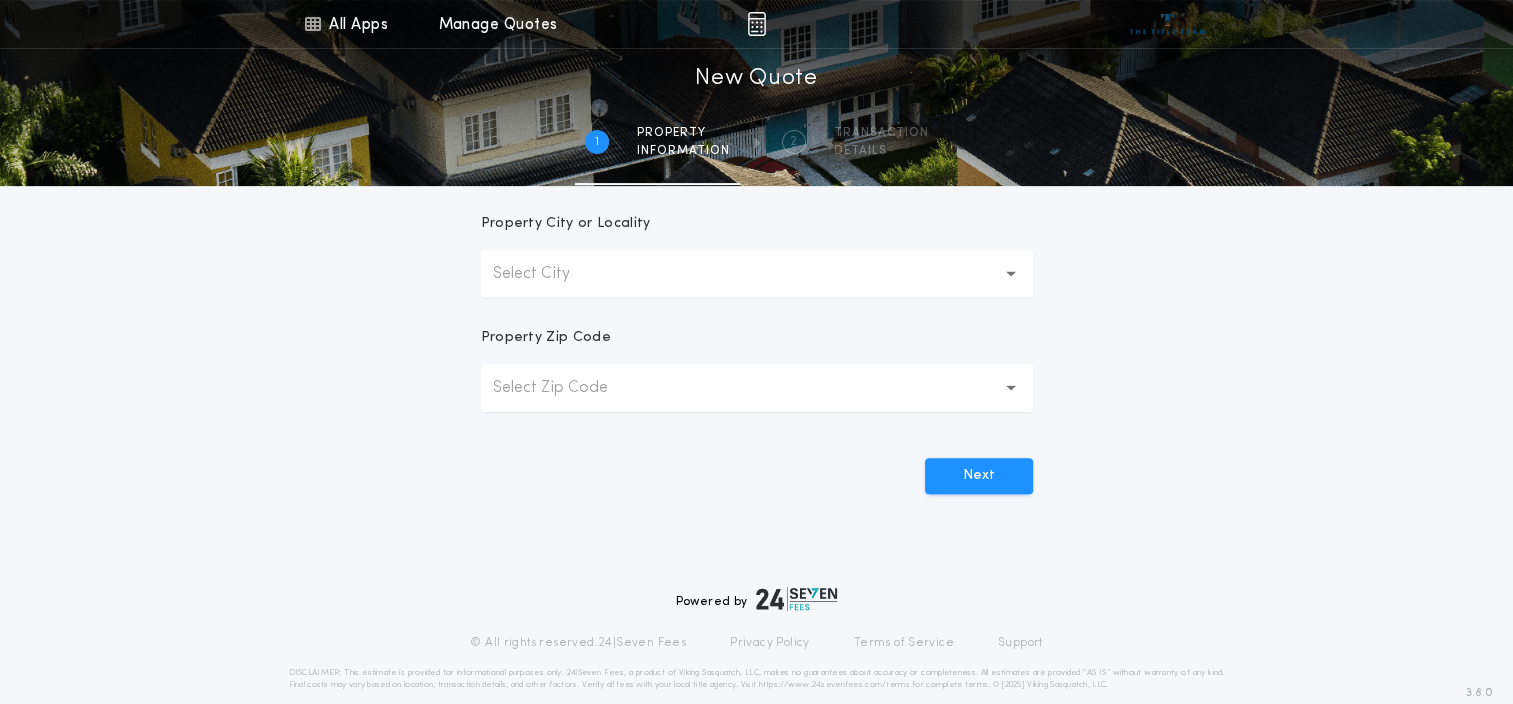 scroll, scrollTop: 564, scrollLeft: 0, axis: vertical 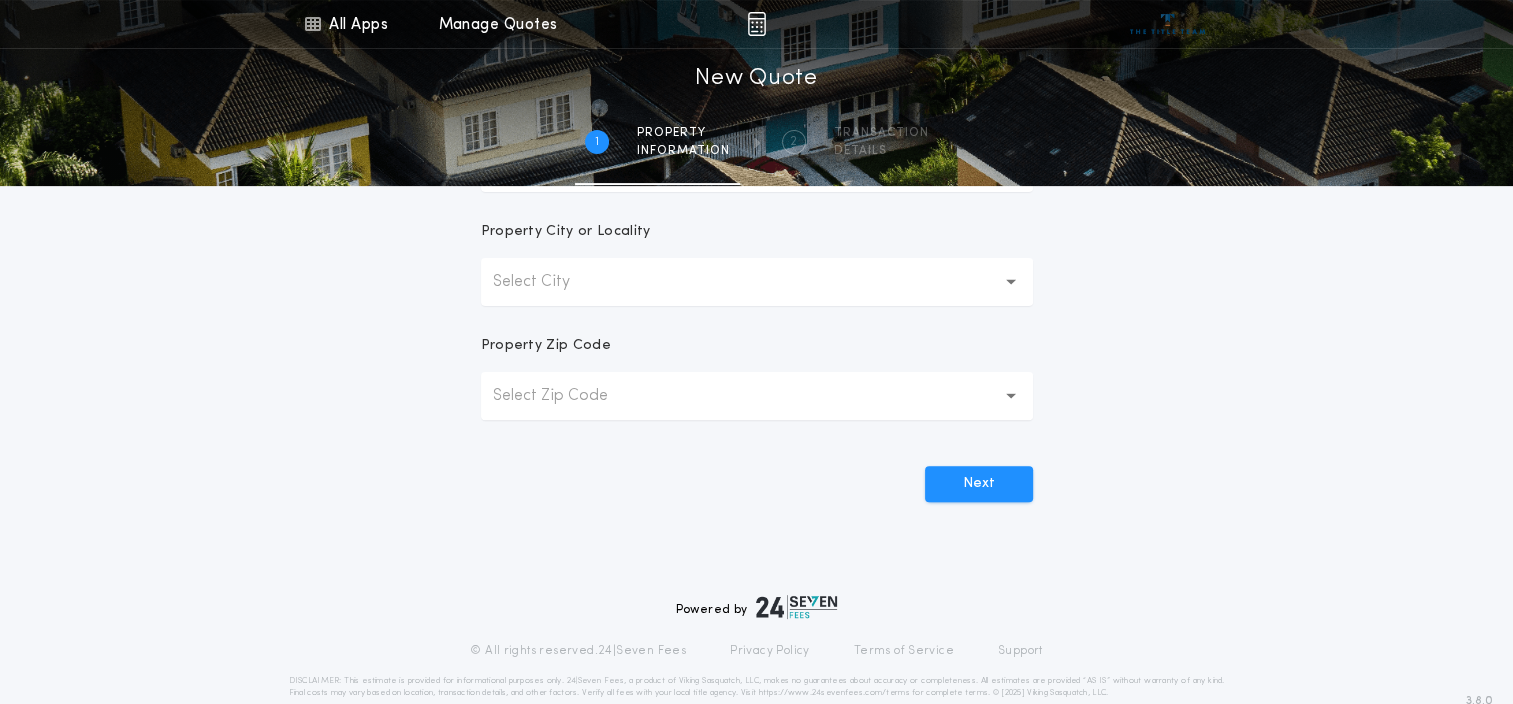 click on "Select City" at bounding box center (757, 282) 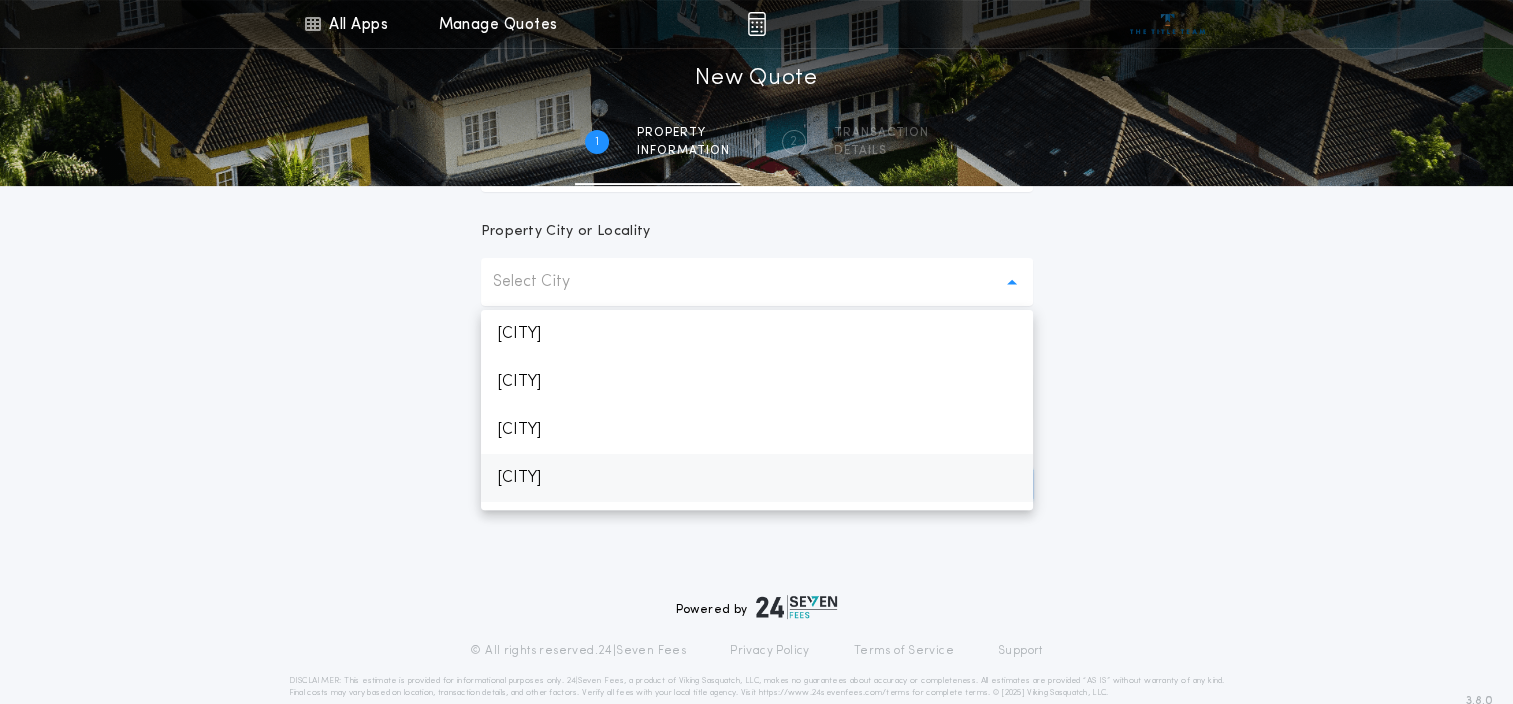 click on "[CITY]" at bounding box center [757, 478] 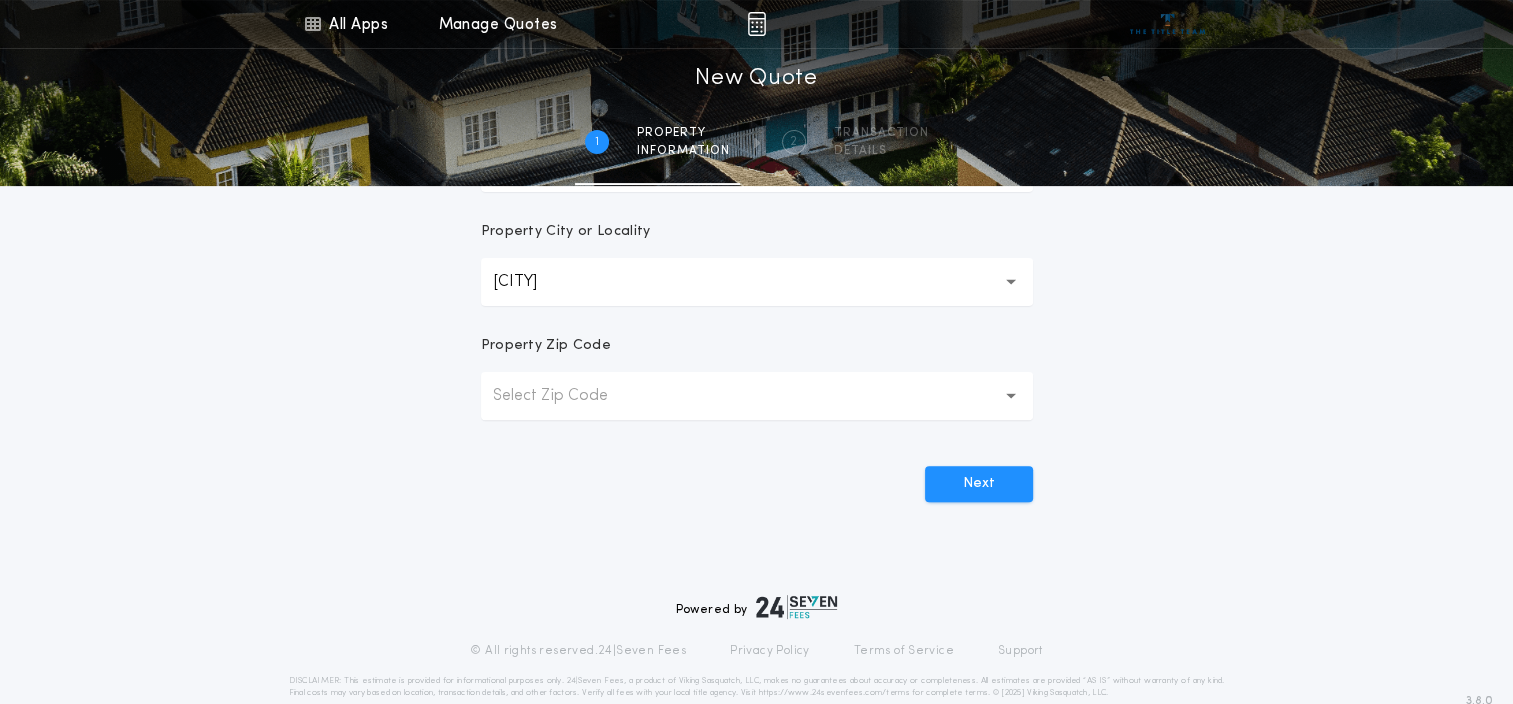 click on "Select Zip Code" at bounding box center [566, 396] 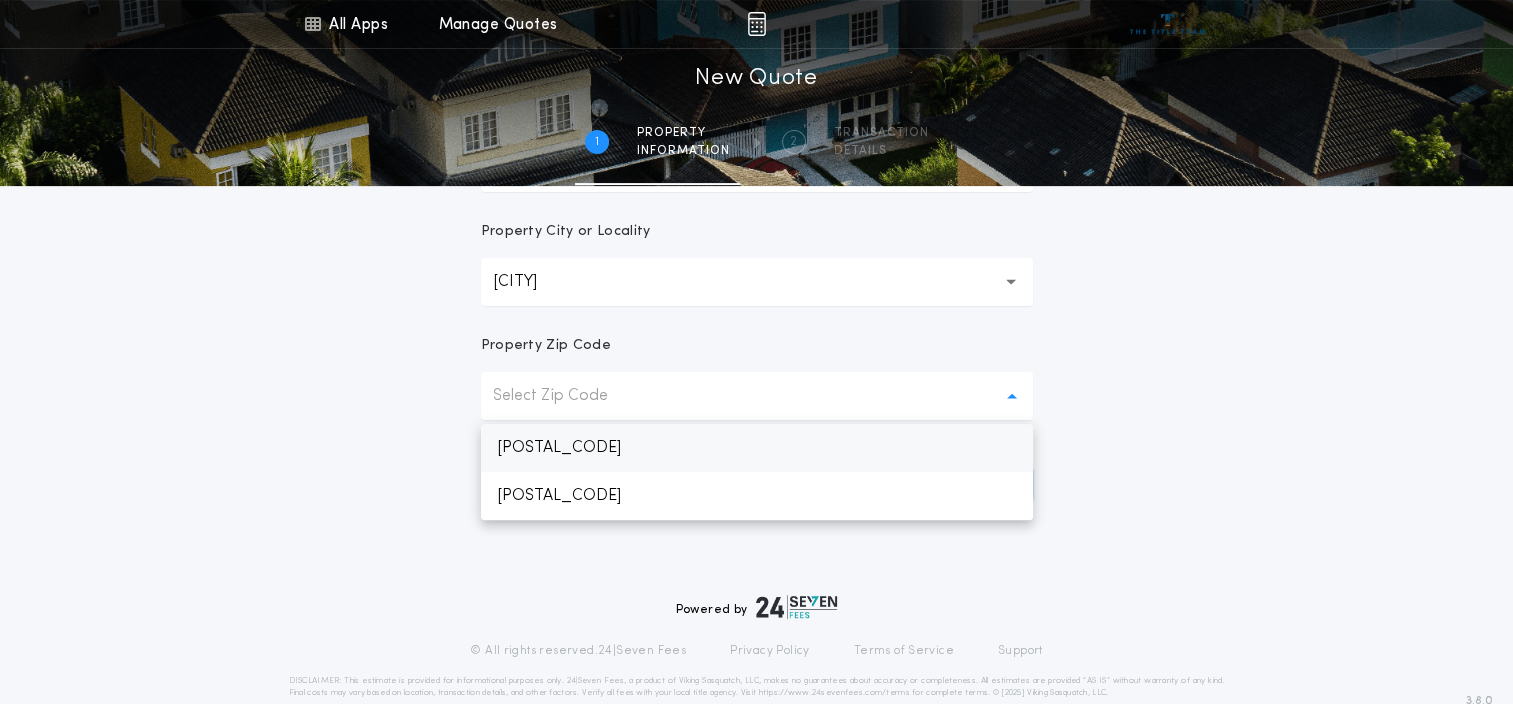 click on "[POSTAL_CODE]" at bounding box center (757, 448) 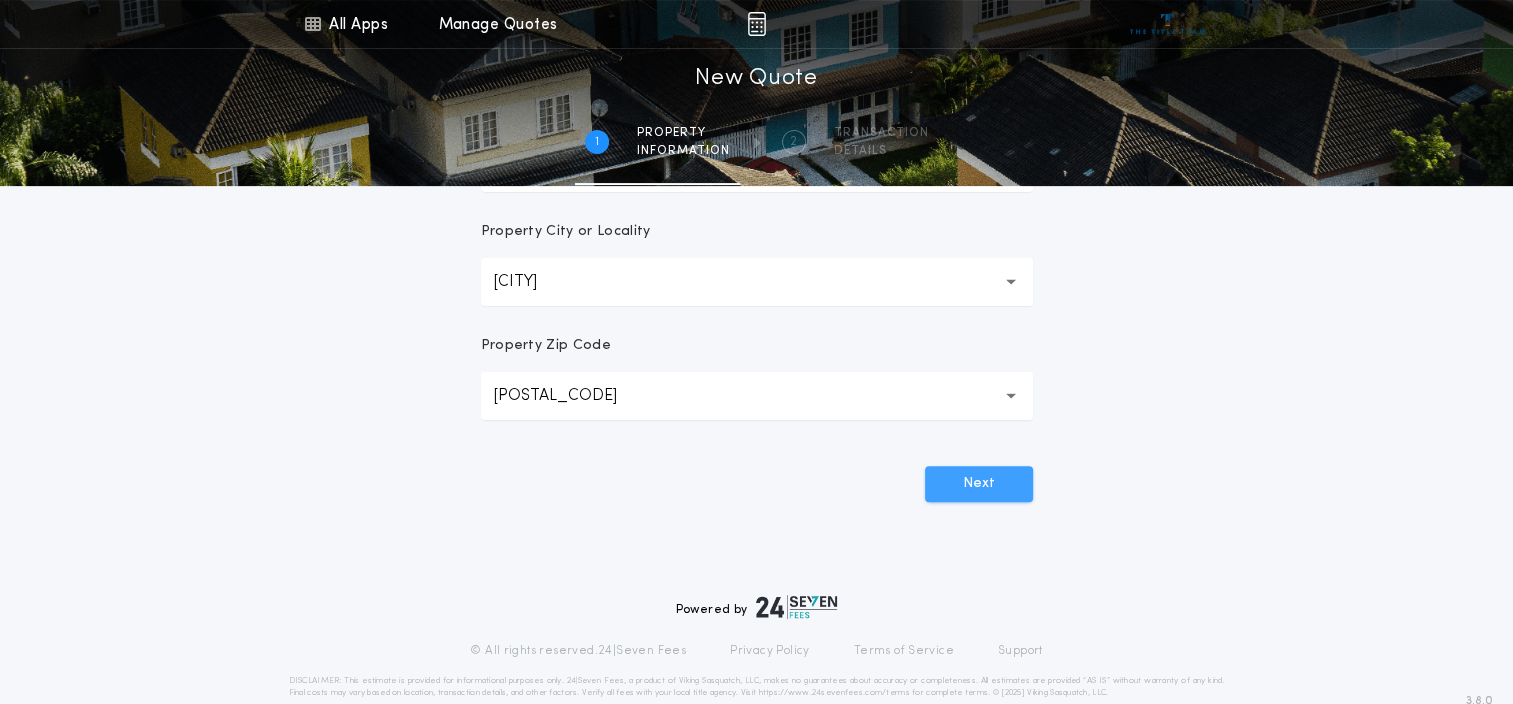 click on "Next" at bounding box center [979, 484] 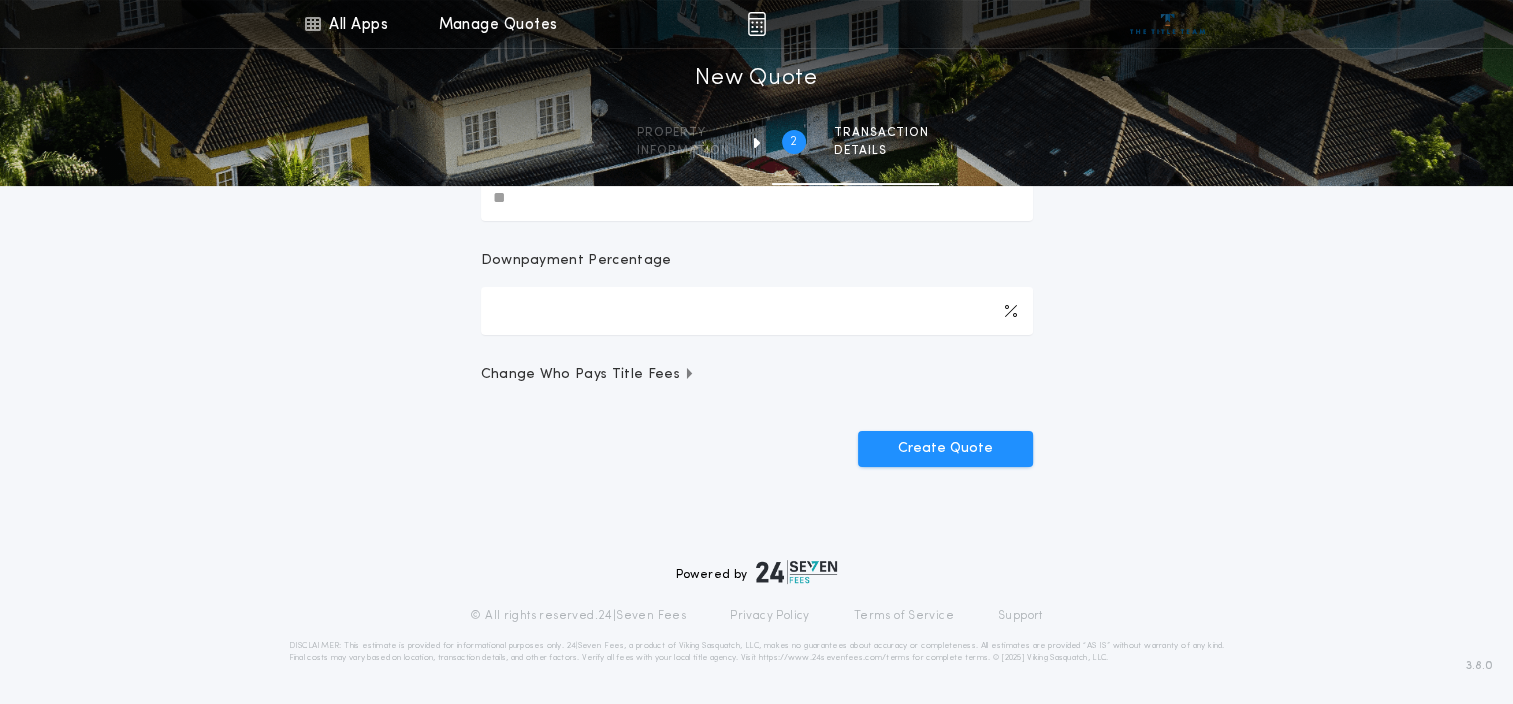 scroll, scrollTop: 0, scrollLeft: 0, axis: both 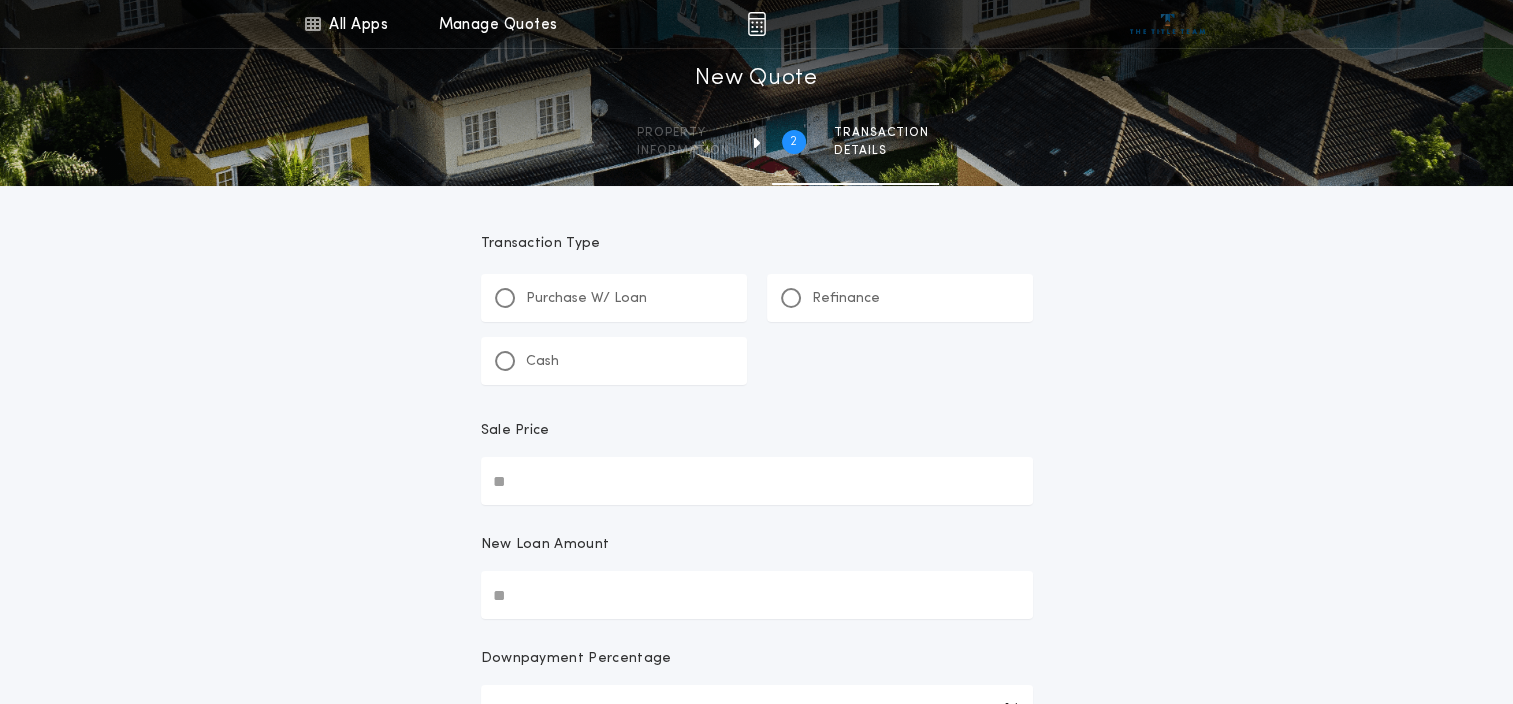 click on "Purchase W/ Loan" at bounding box center (586, 299) 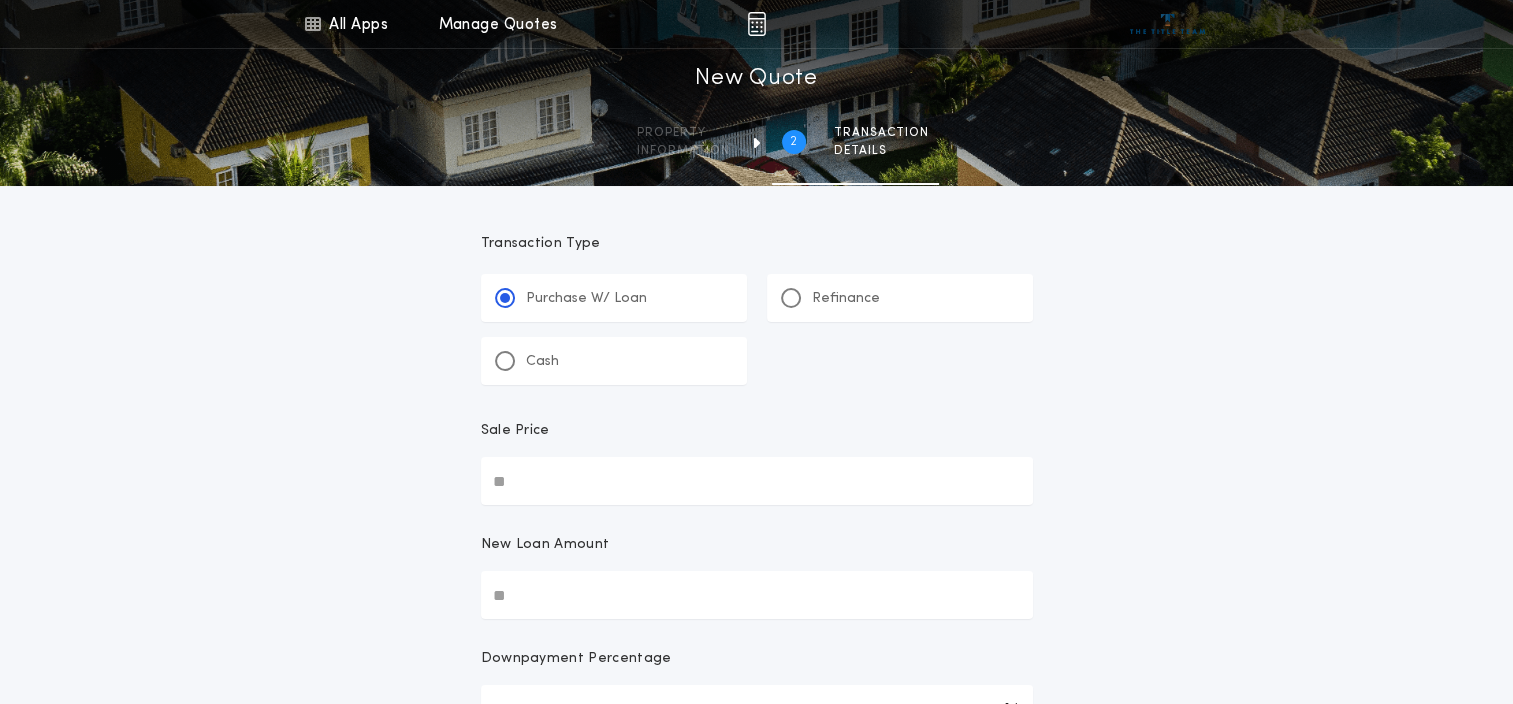 click on "New Loan Amount" at bounding box center (757, 595) 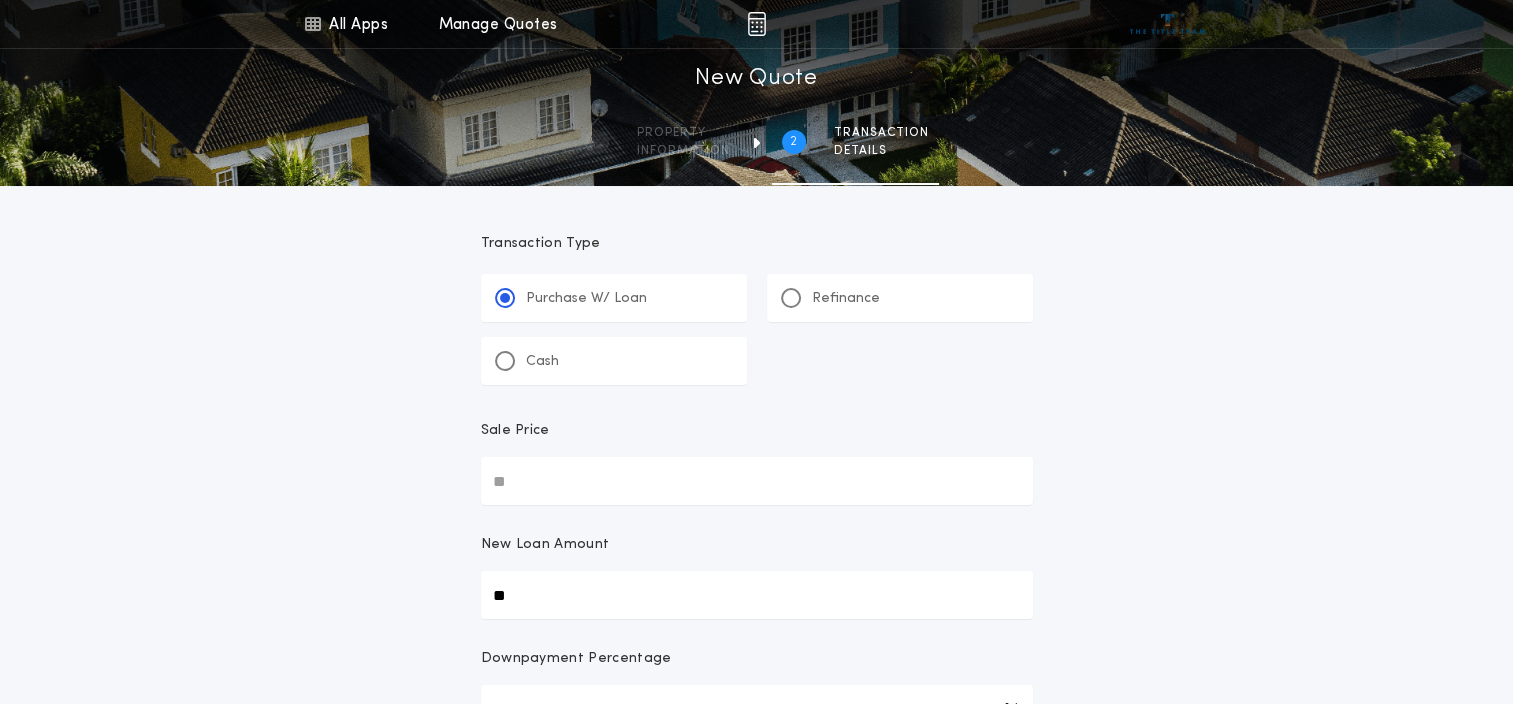 type on "**" 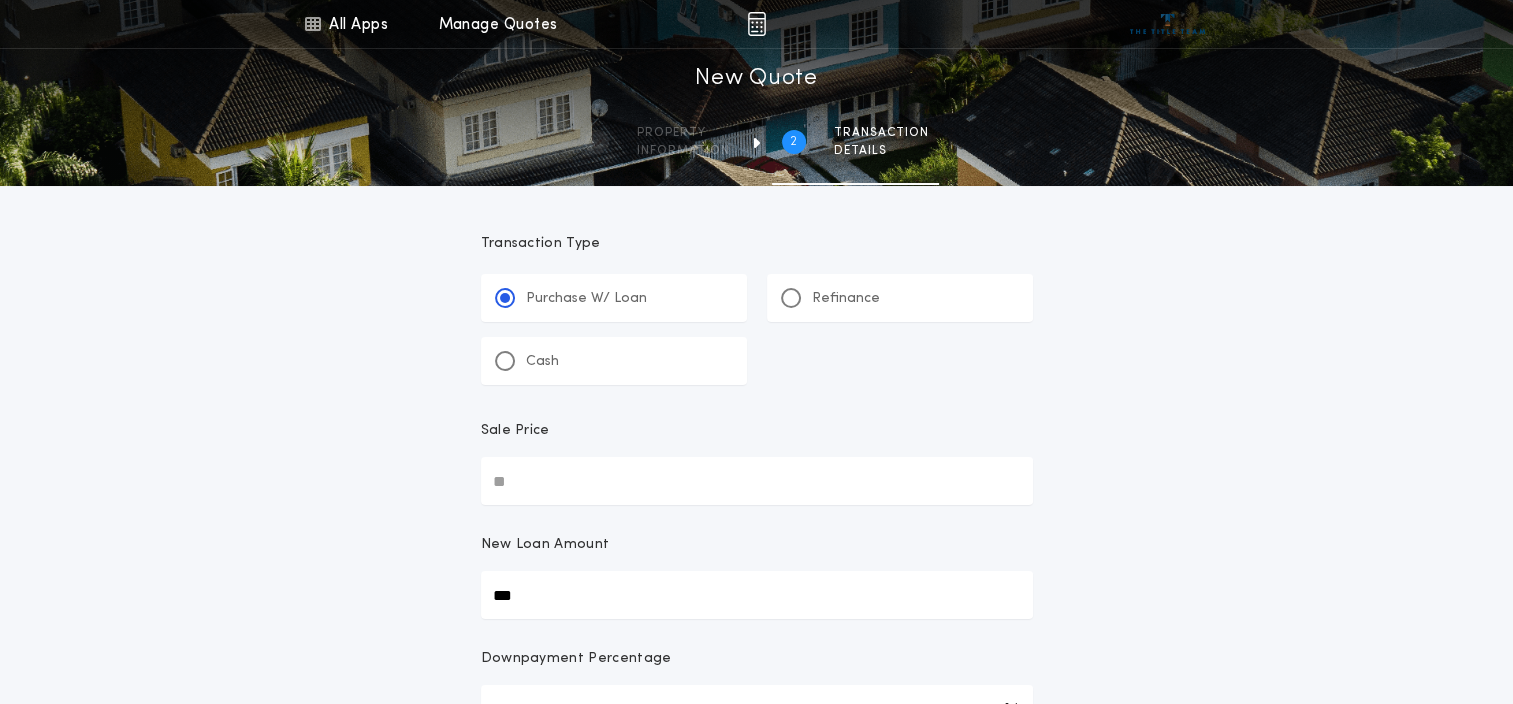 type on "***" 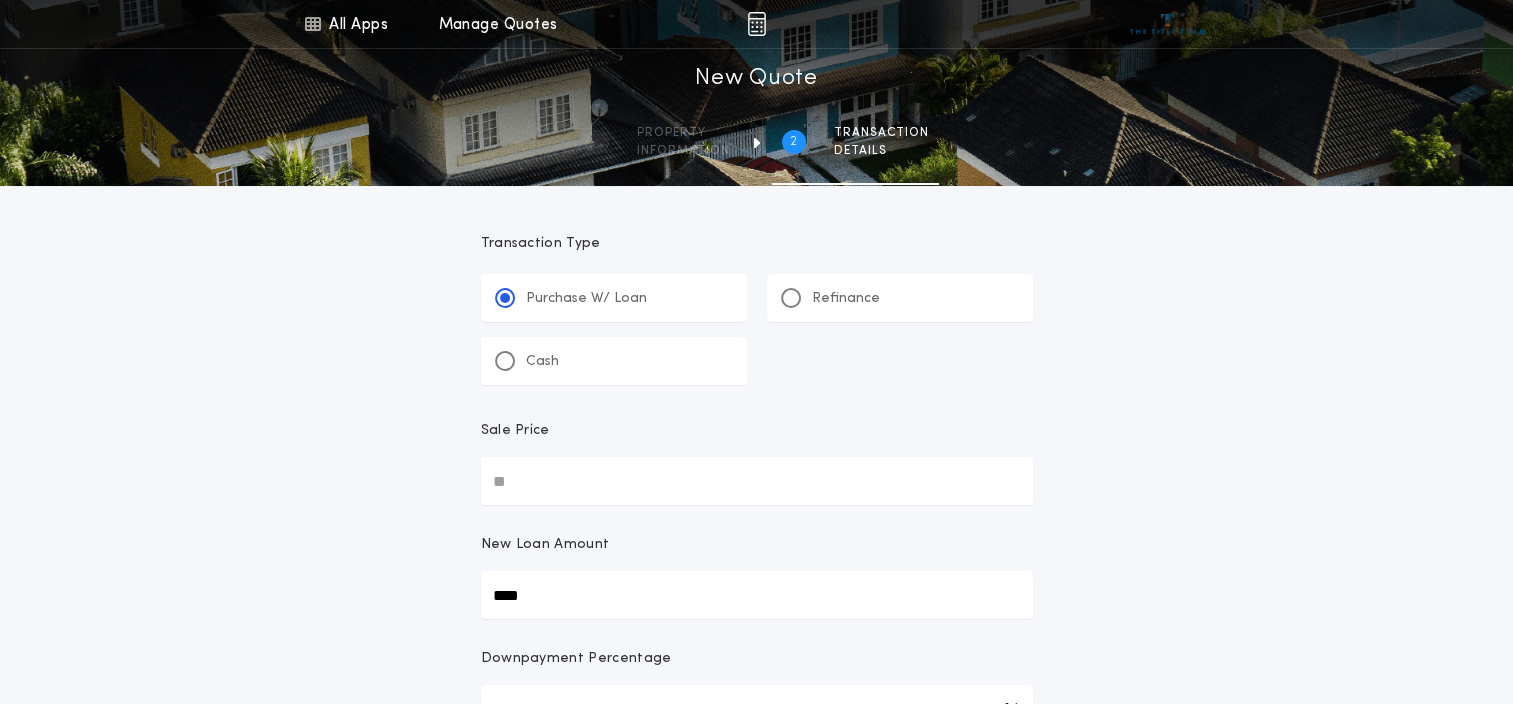 type on "****" 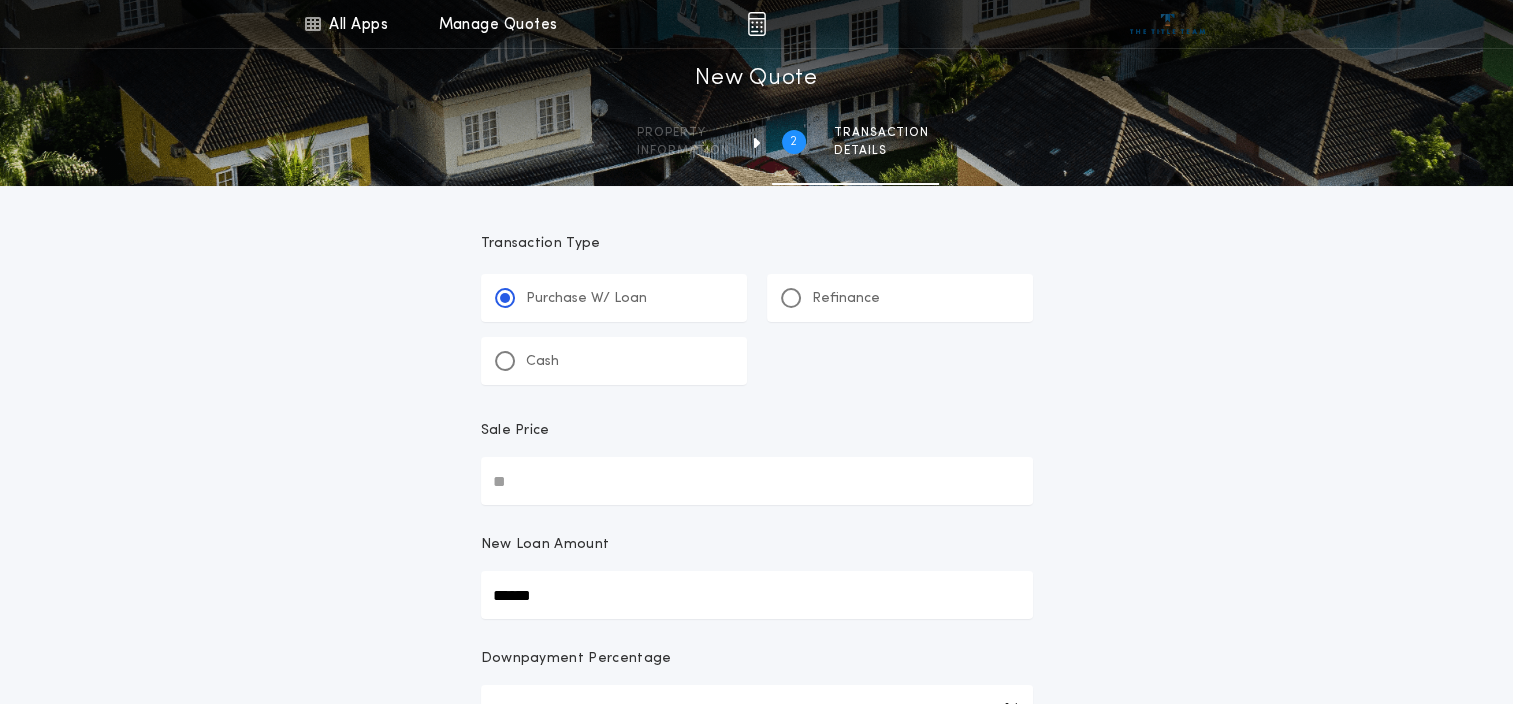 type on "******" 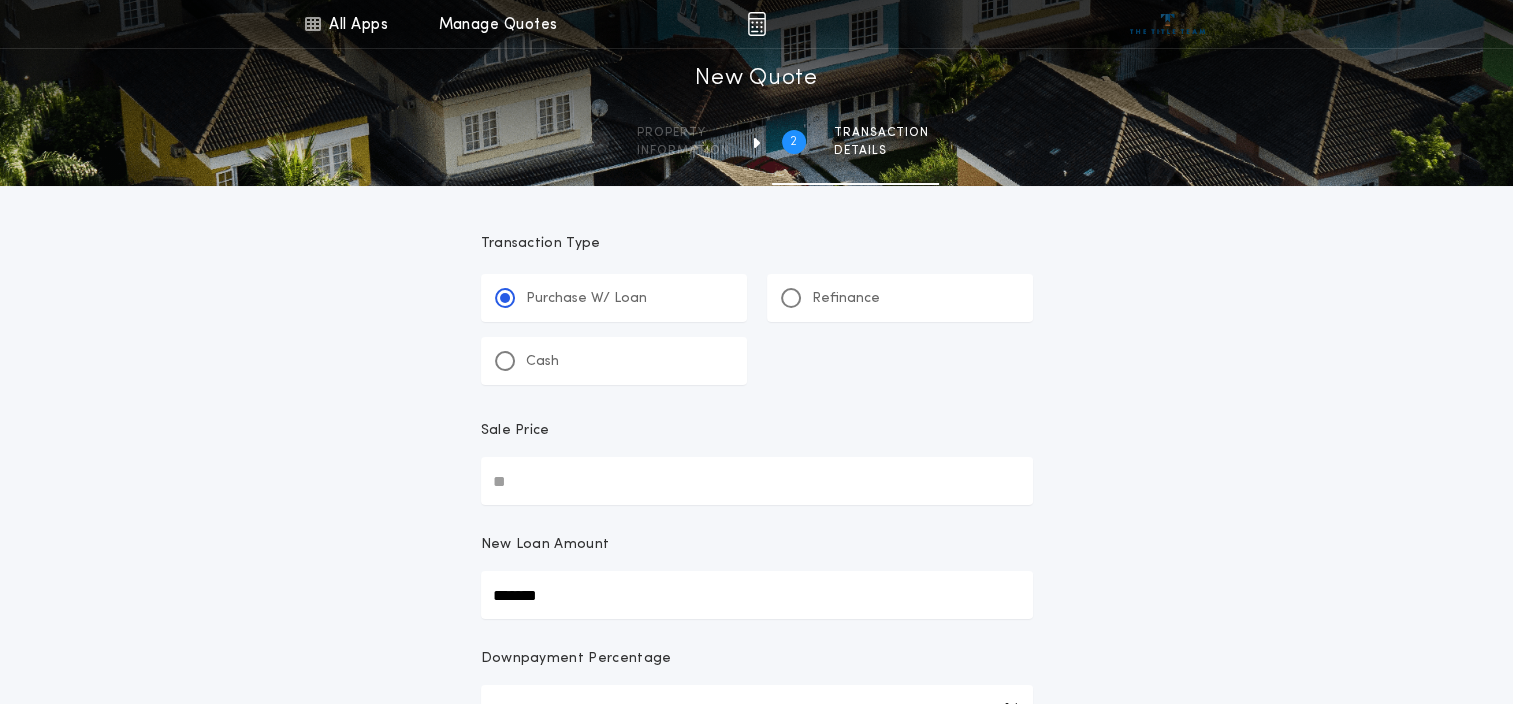 type on "*******" 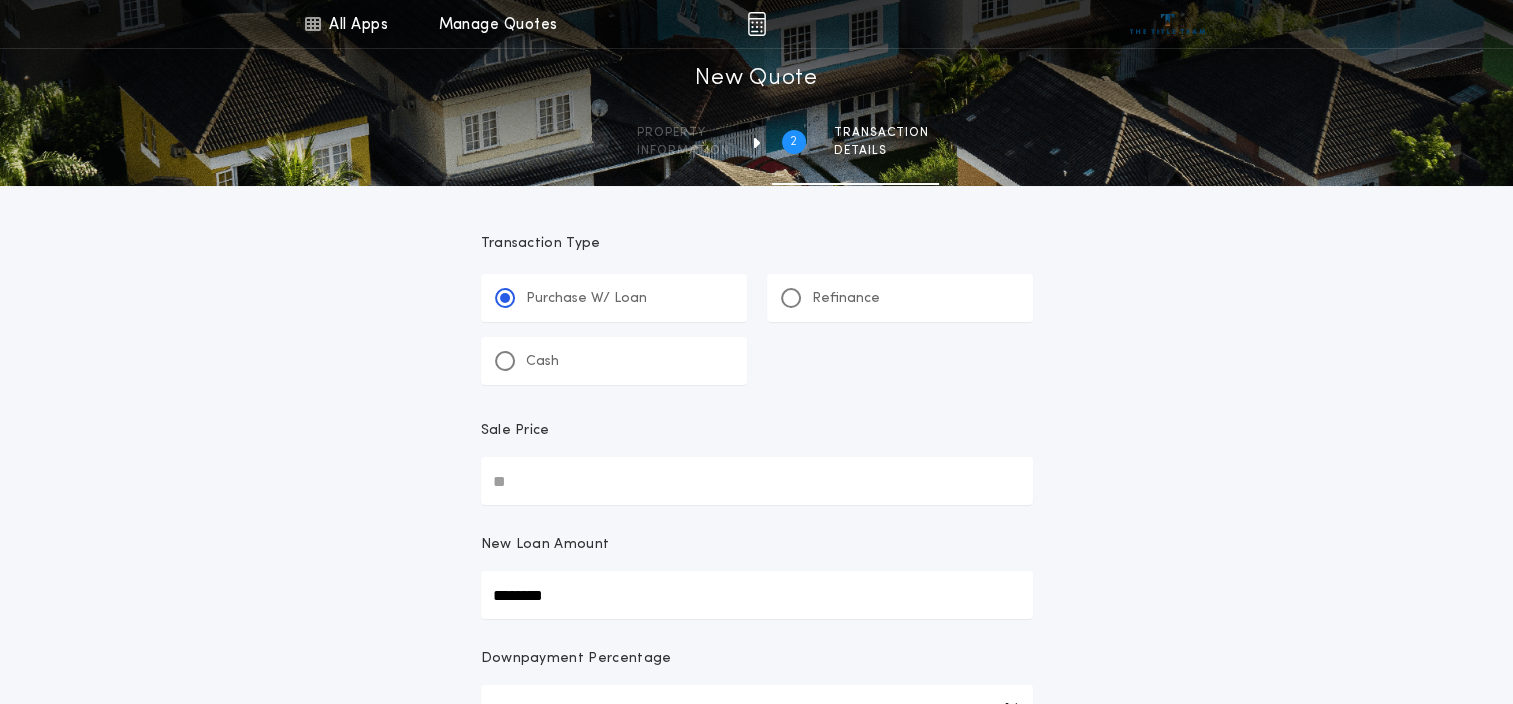 type on "********" 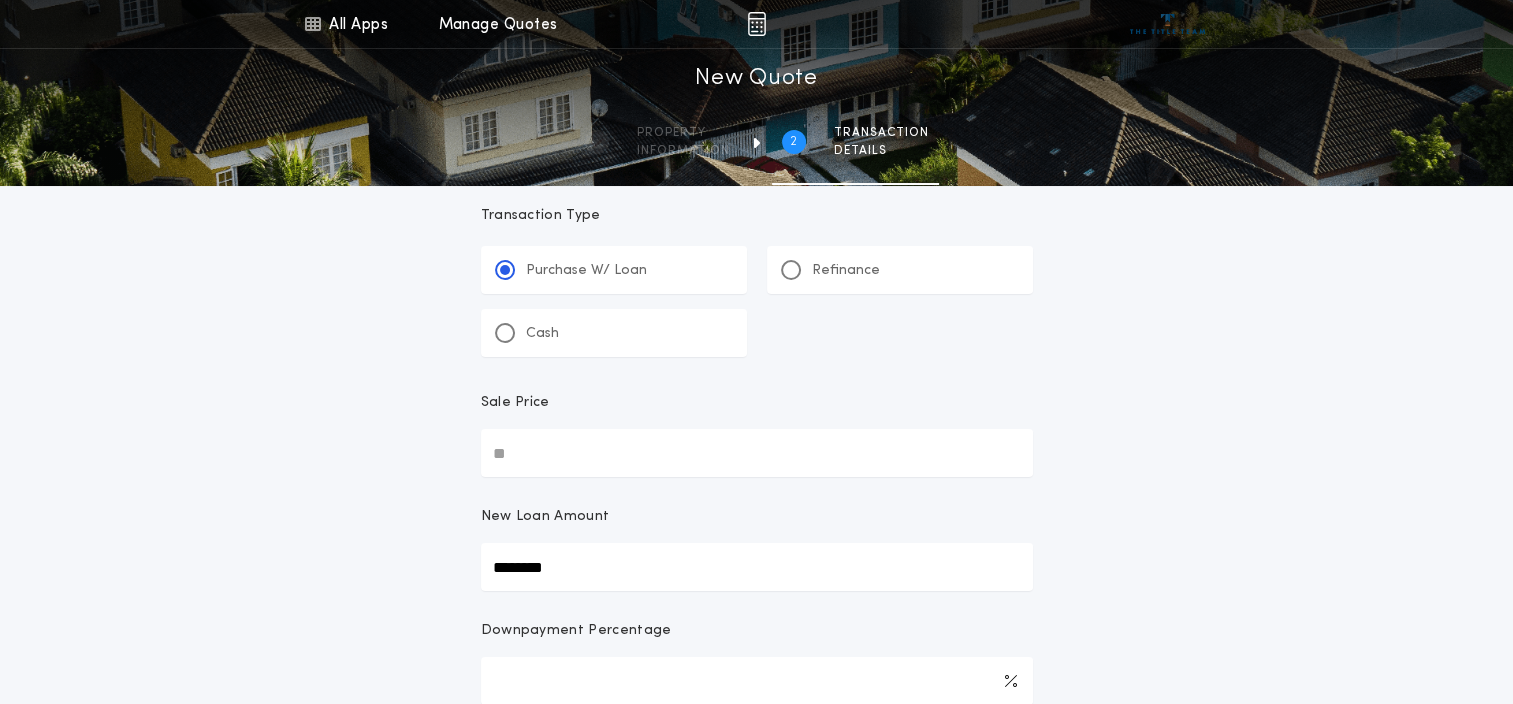type 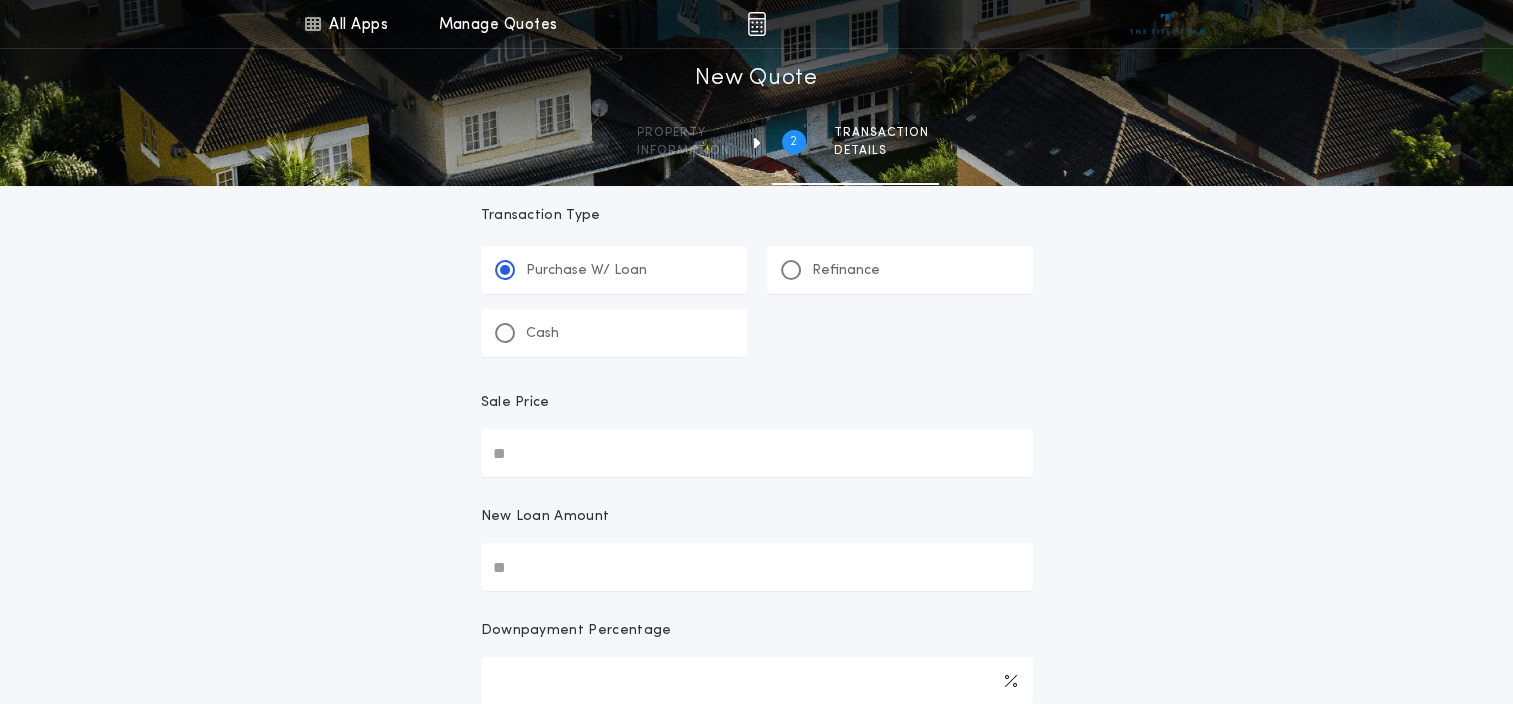 click on "Sale Price" at bounding box center [757, 453] 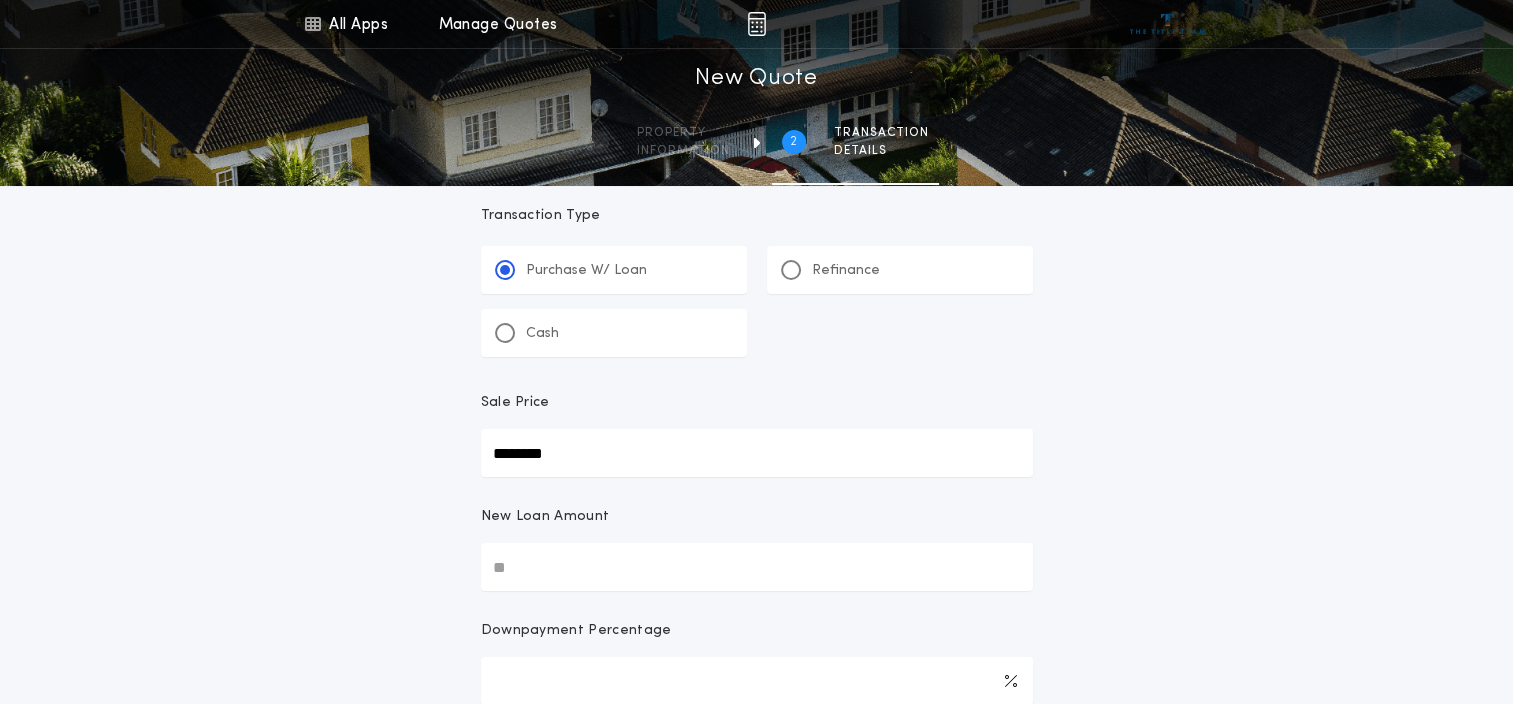 type on "********" 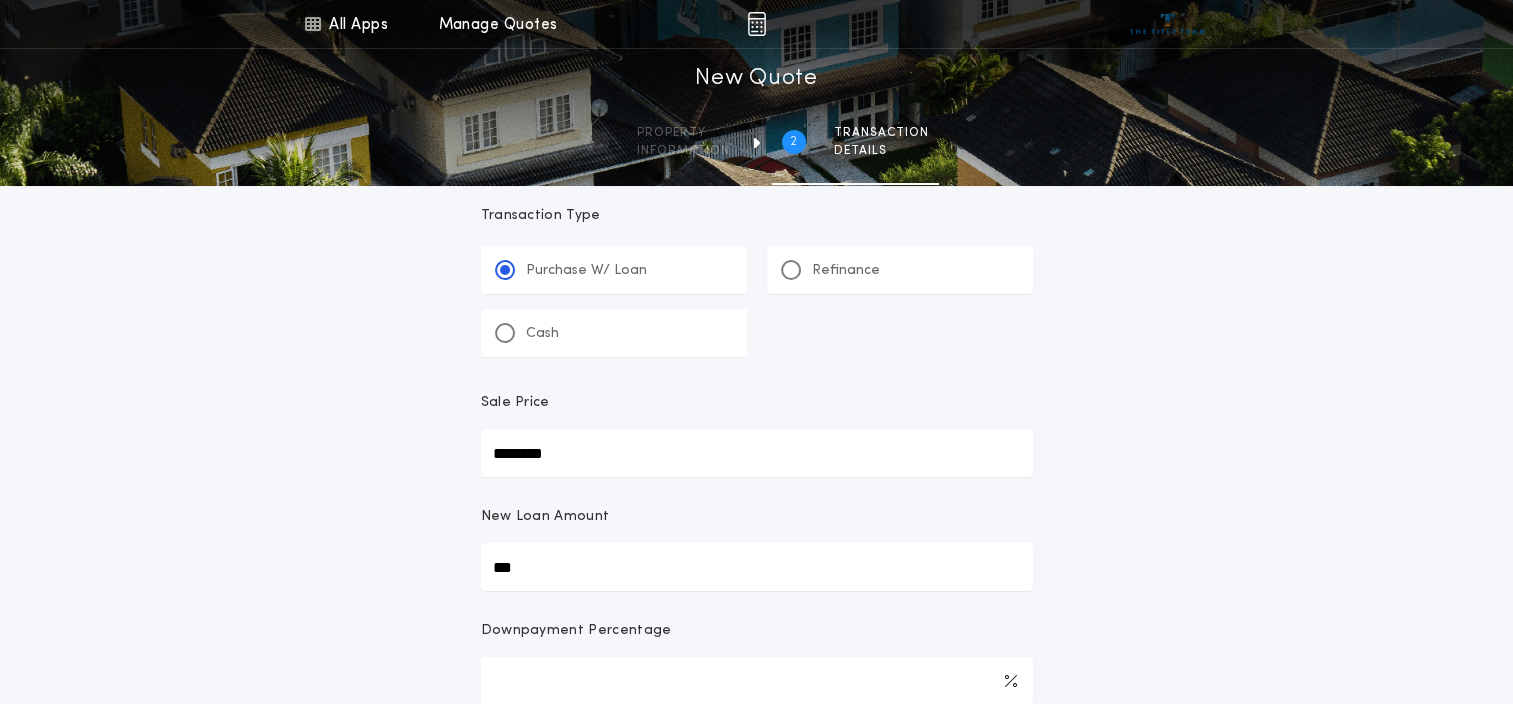 type on "****" 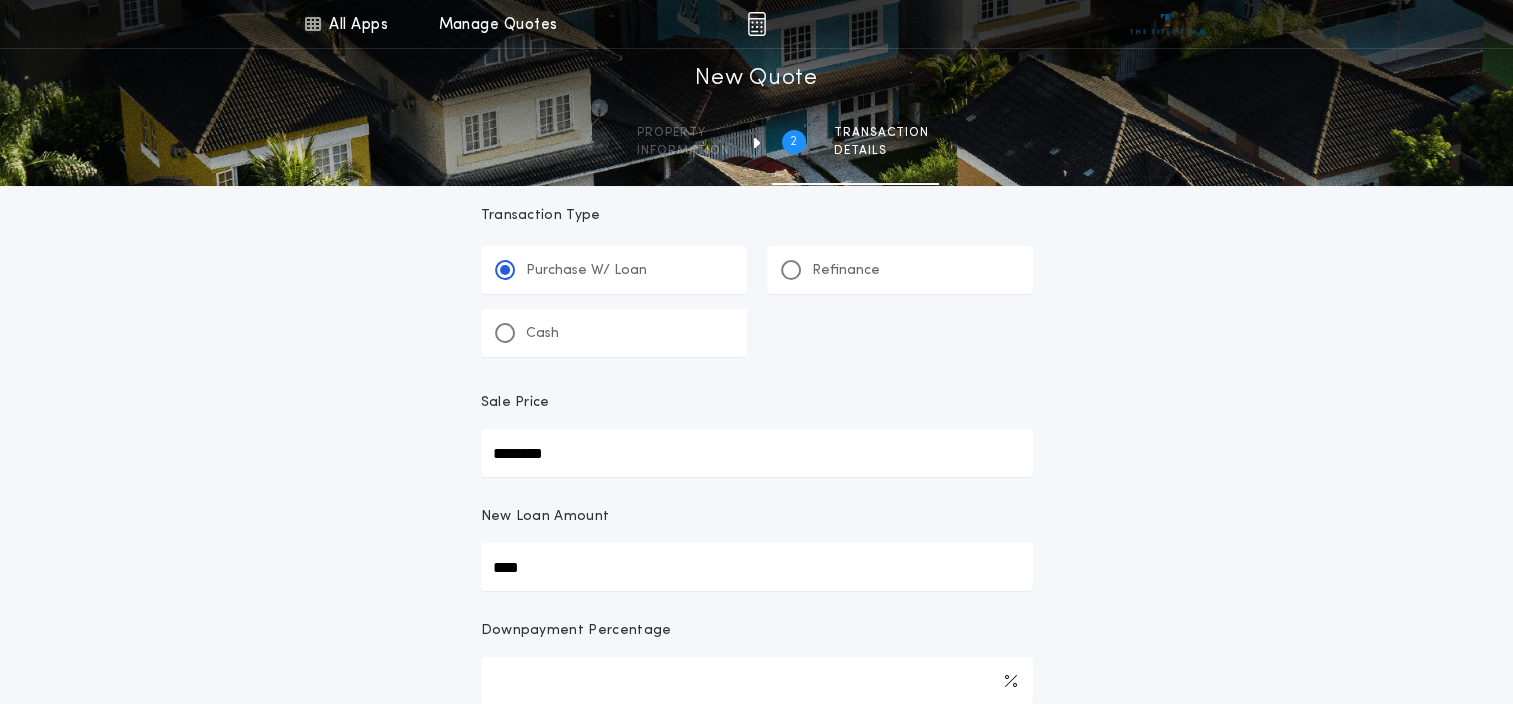 type on "******" 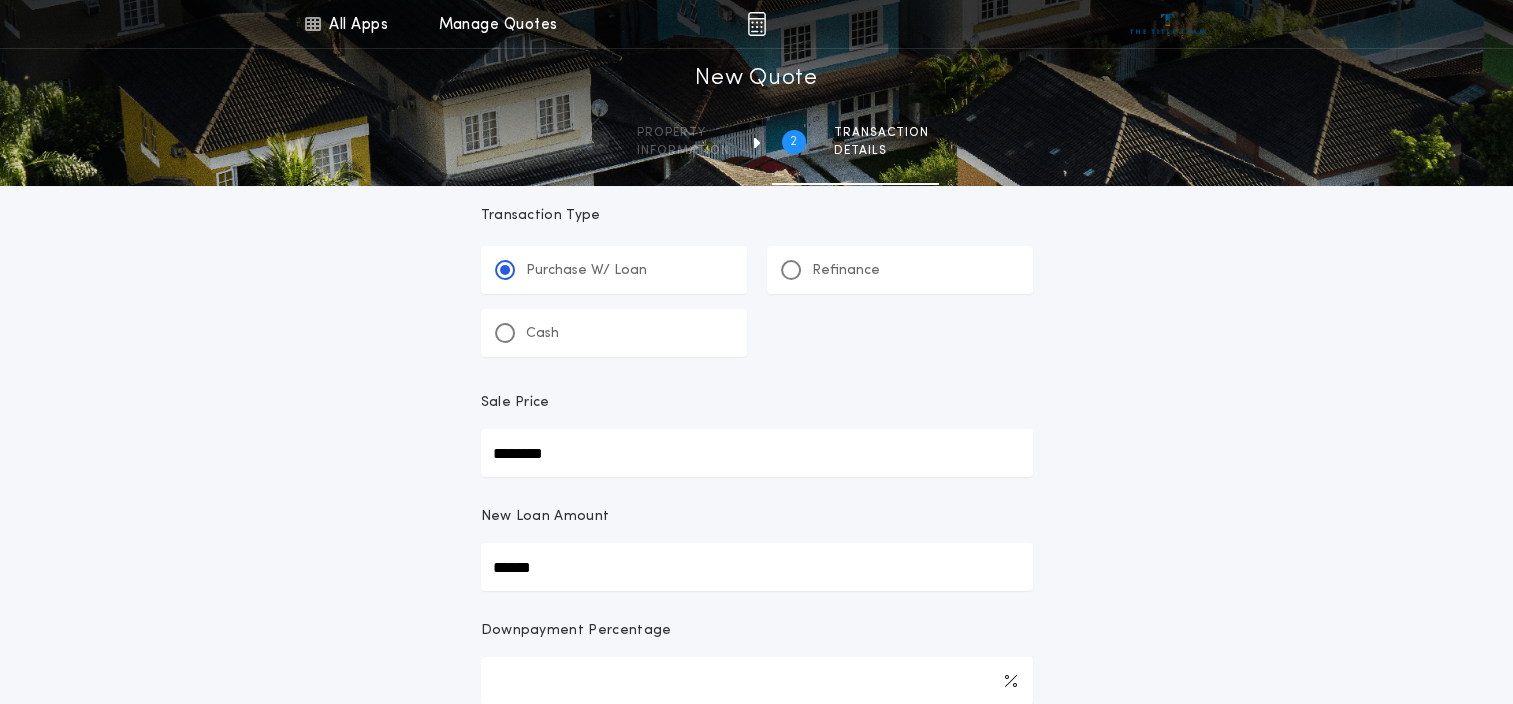 type on "*******" 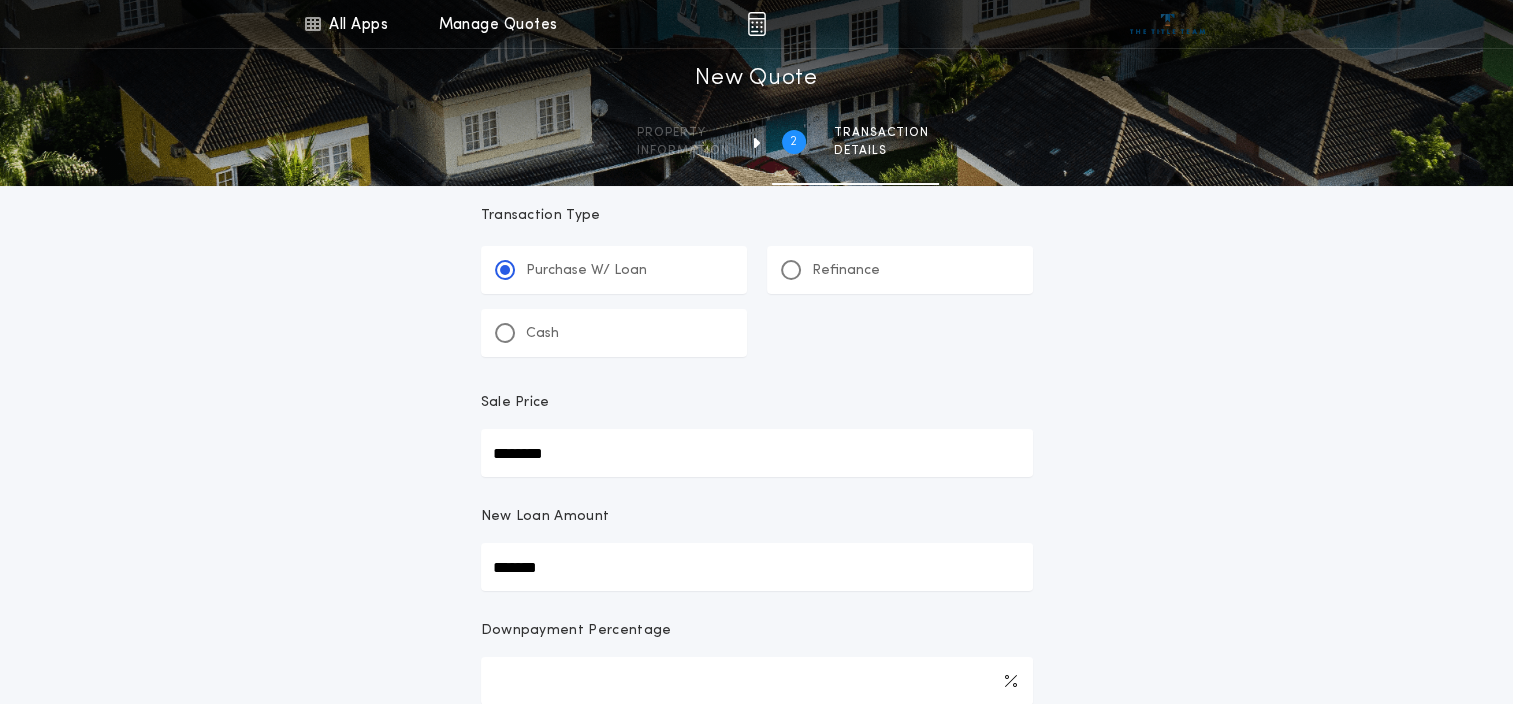 type on "********" 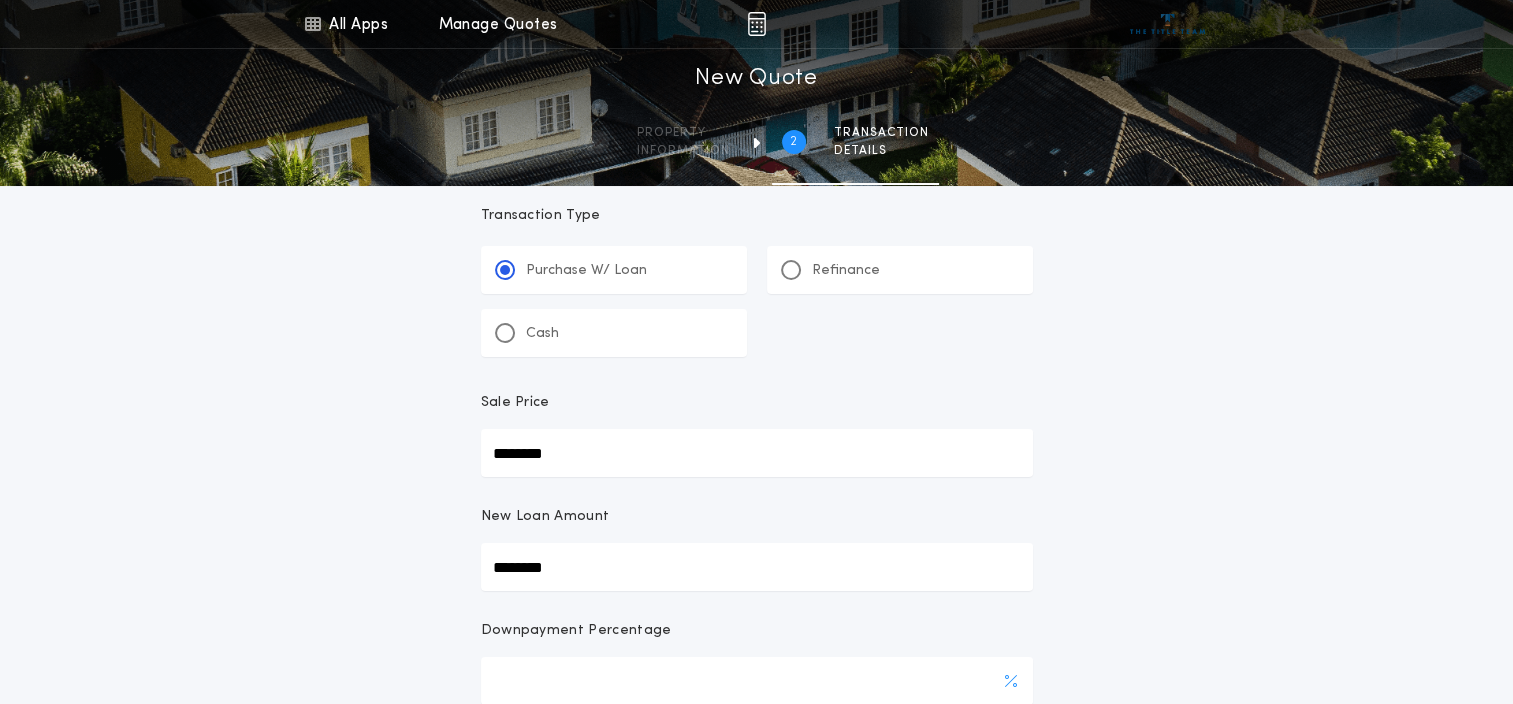 type on "********" 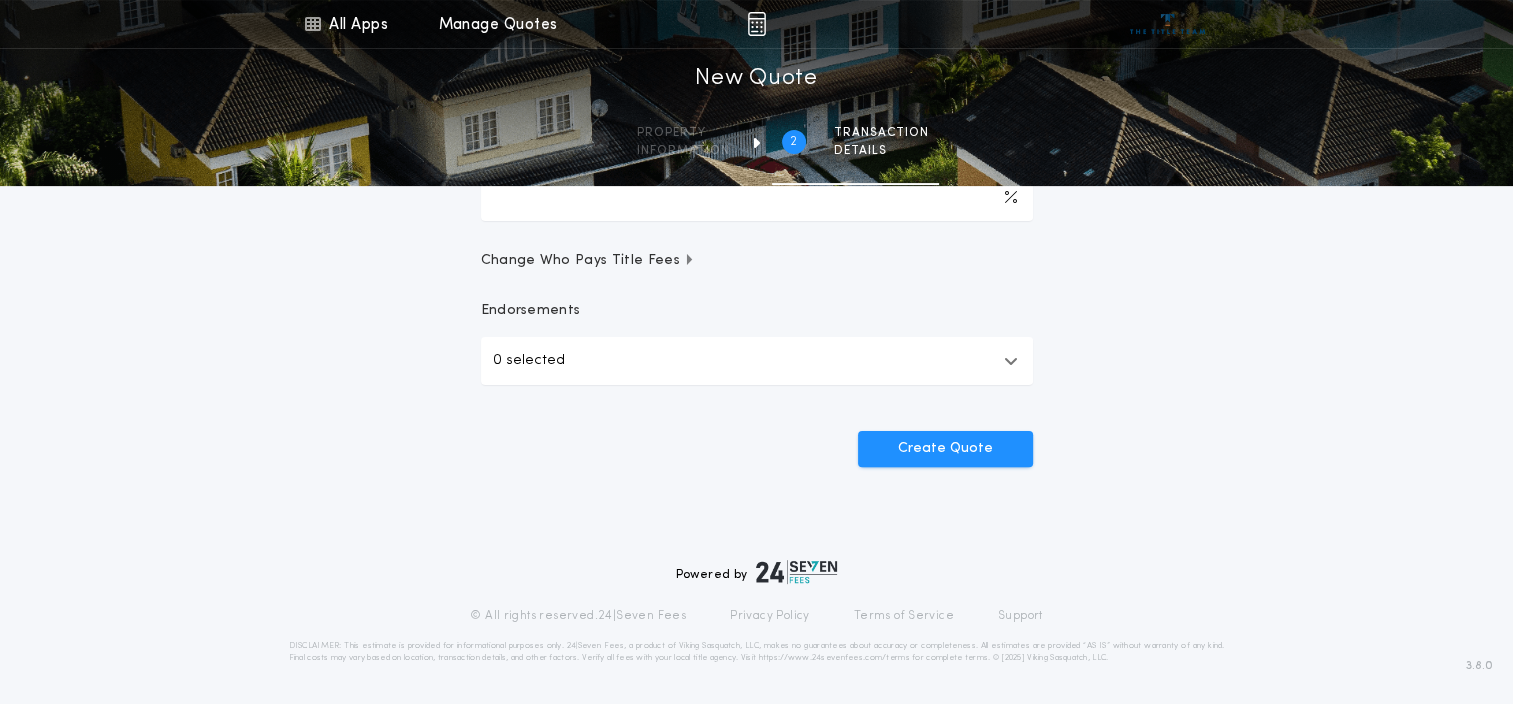 scroll, scrollTop: 511, scrollLeft: 0, axis: vertical 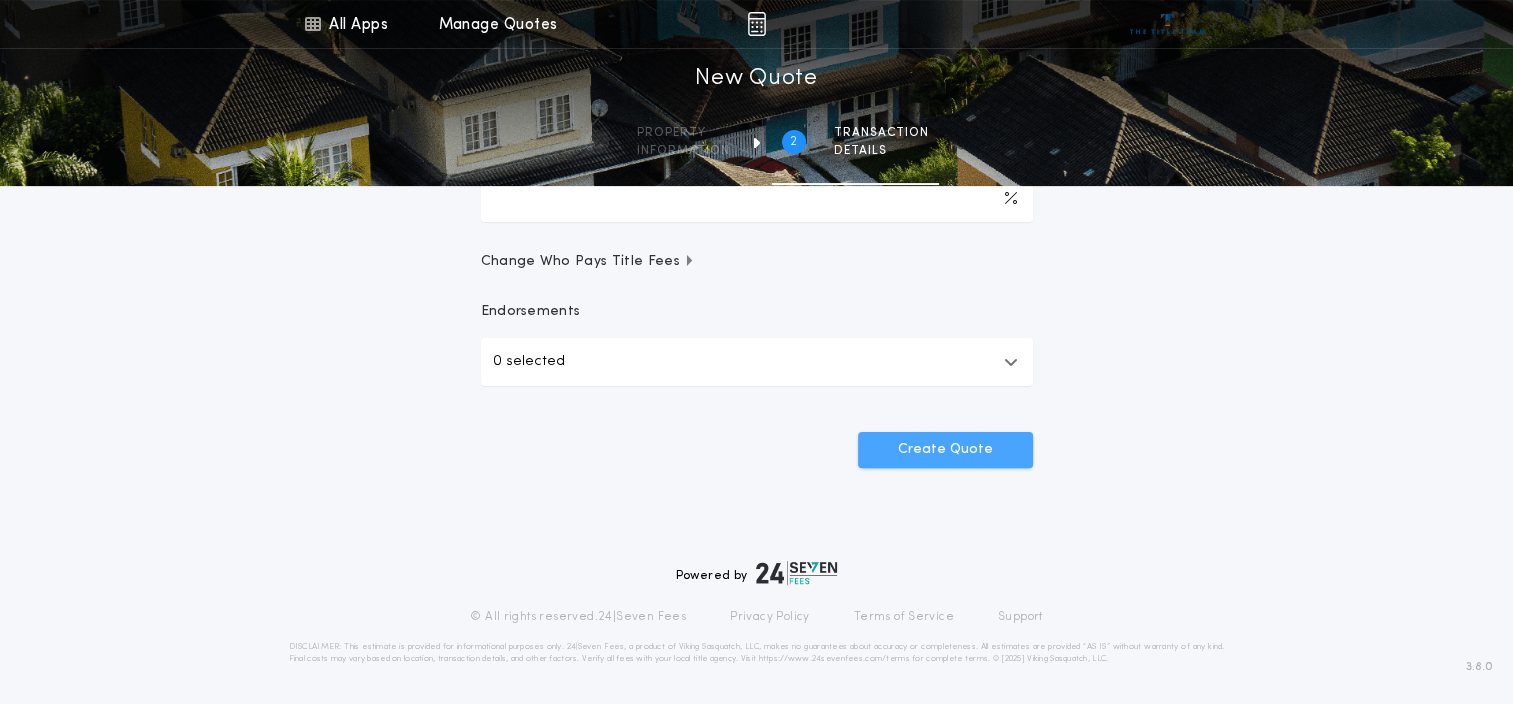 click on "Create Quote" at bounding box center (945, 450) 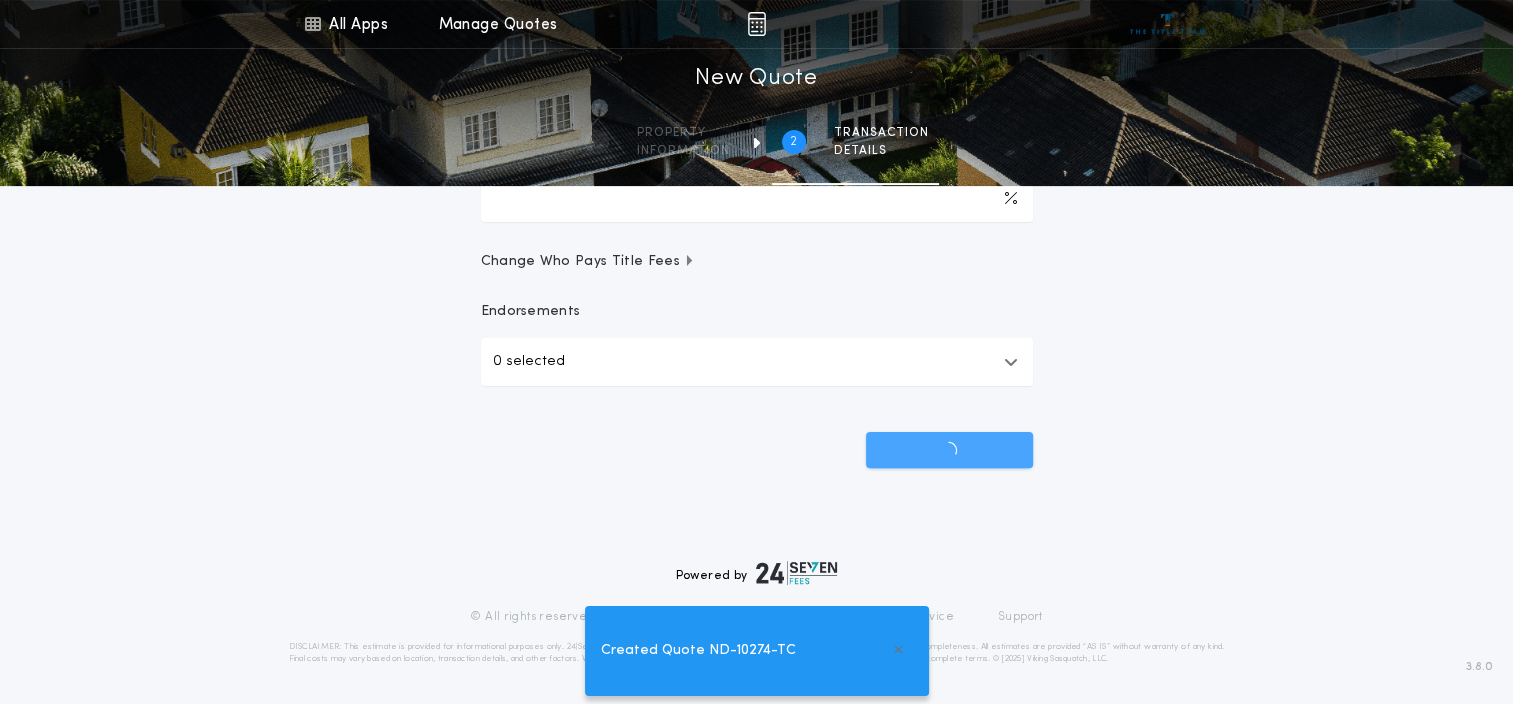scroll, scrollTop: 0, scrollLeft: 0, axis: both 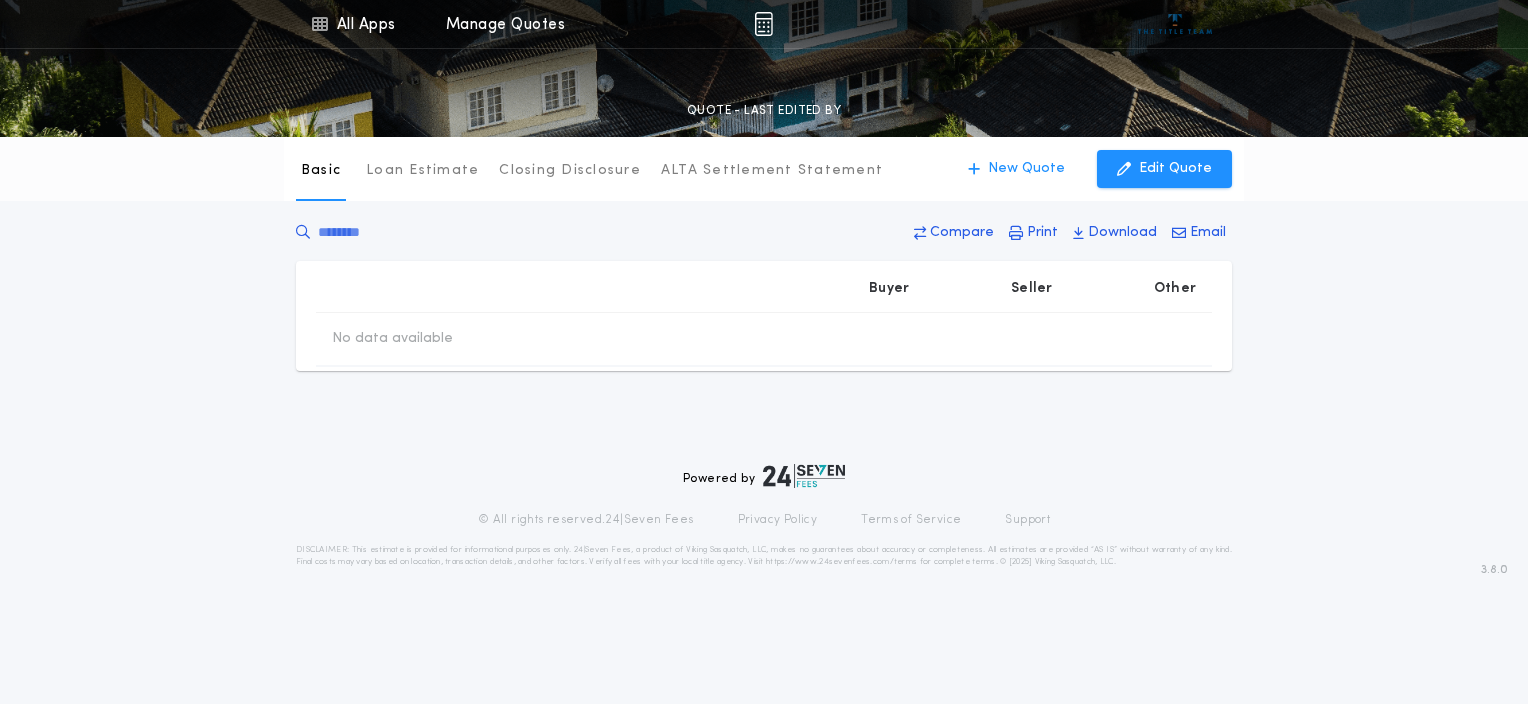 type on "********" 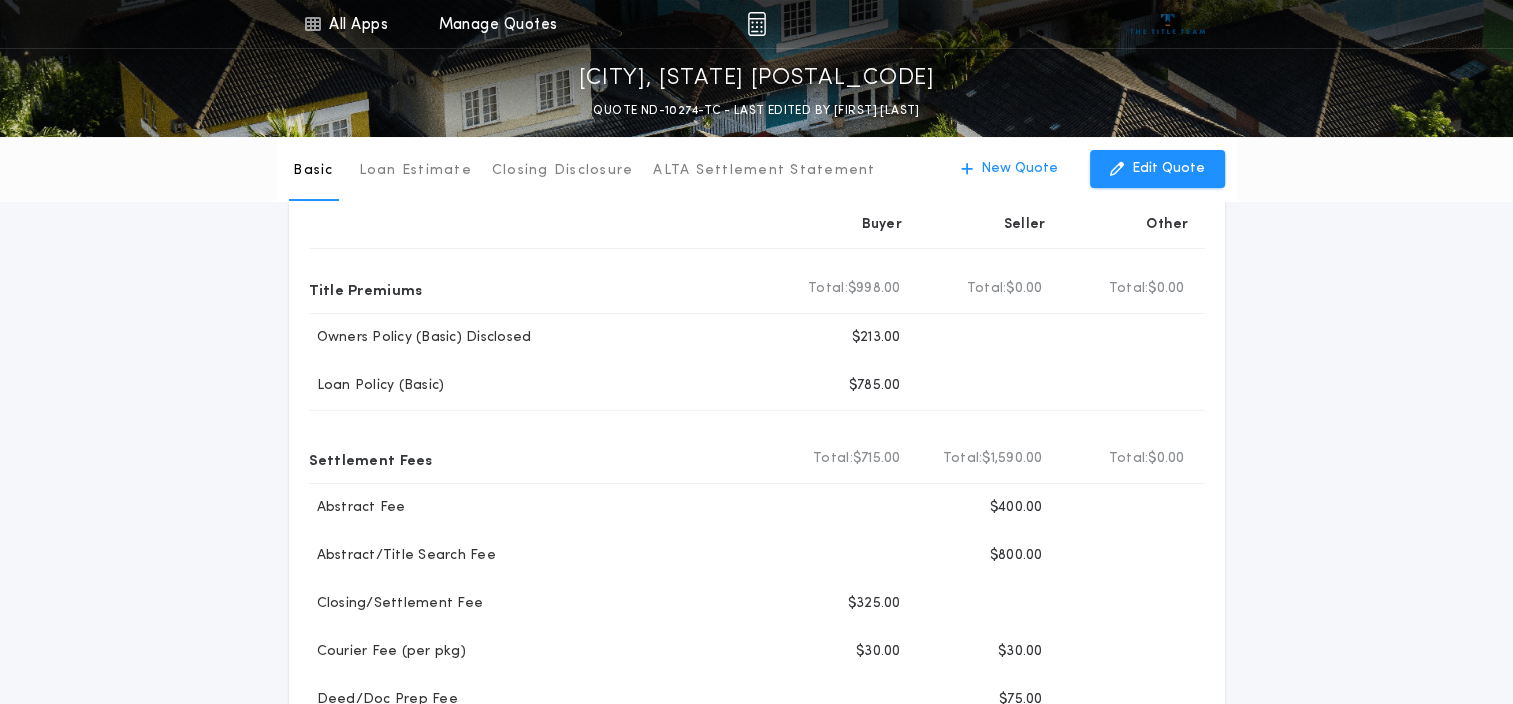 scroll, scrollTop: 0, scrollLeft: 0, axis: both 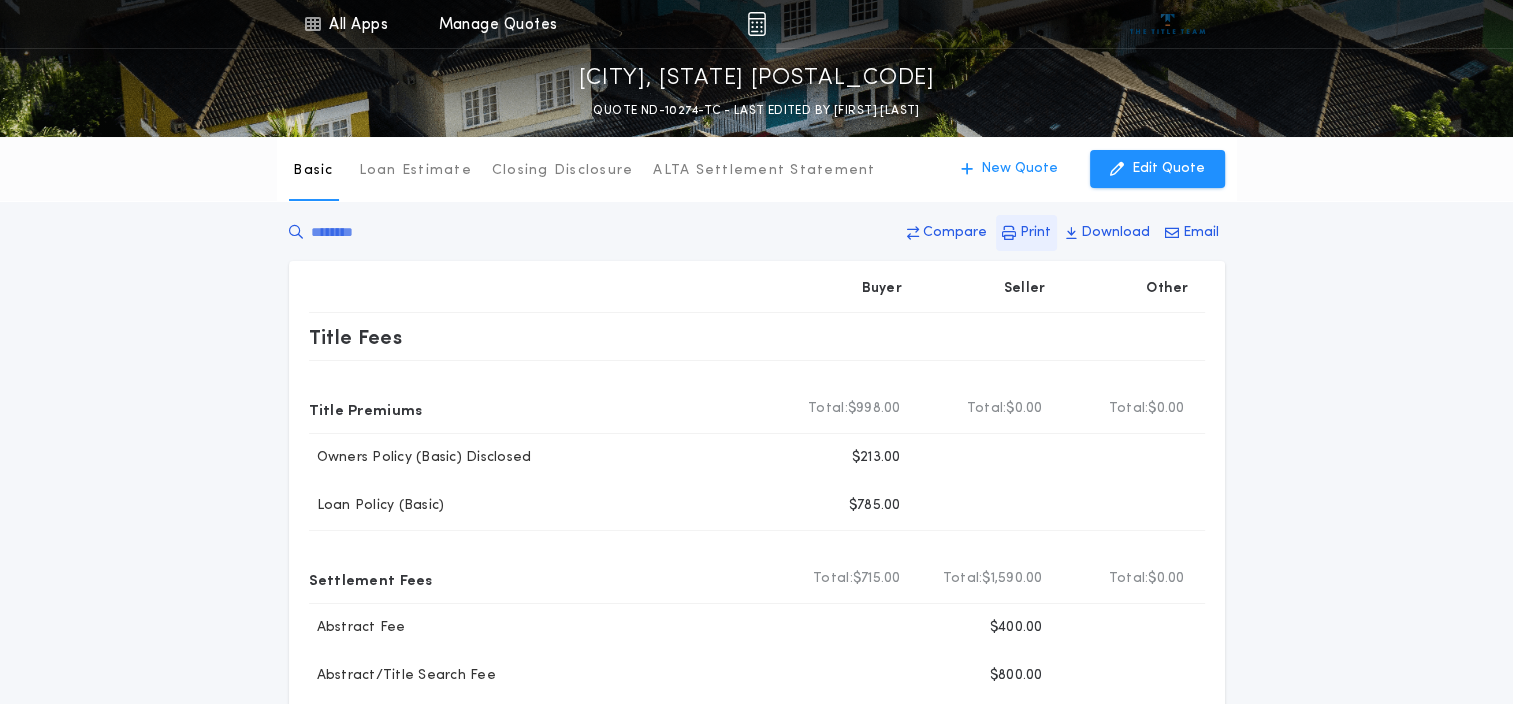 click on "Print" at bounding box center [1035, 233] 